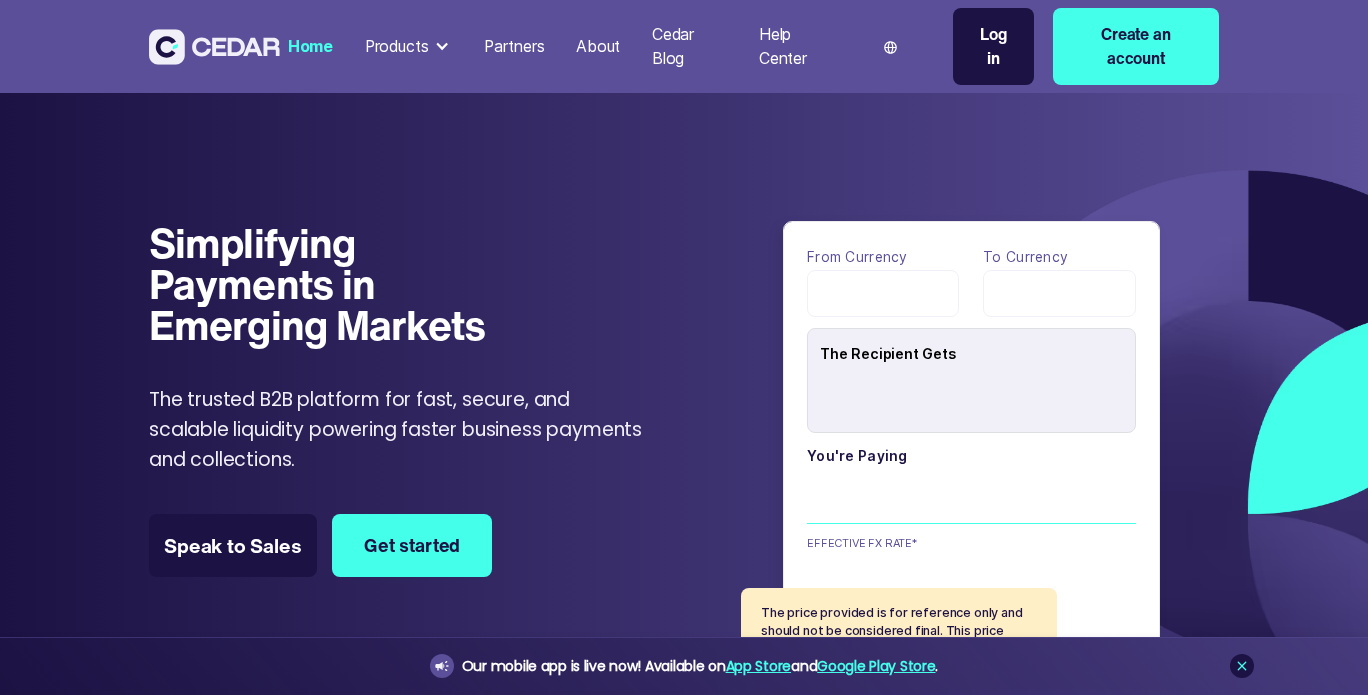 scroll, scrollTop: 633, scrollLeft: 0, axis: vertical 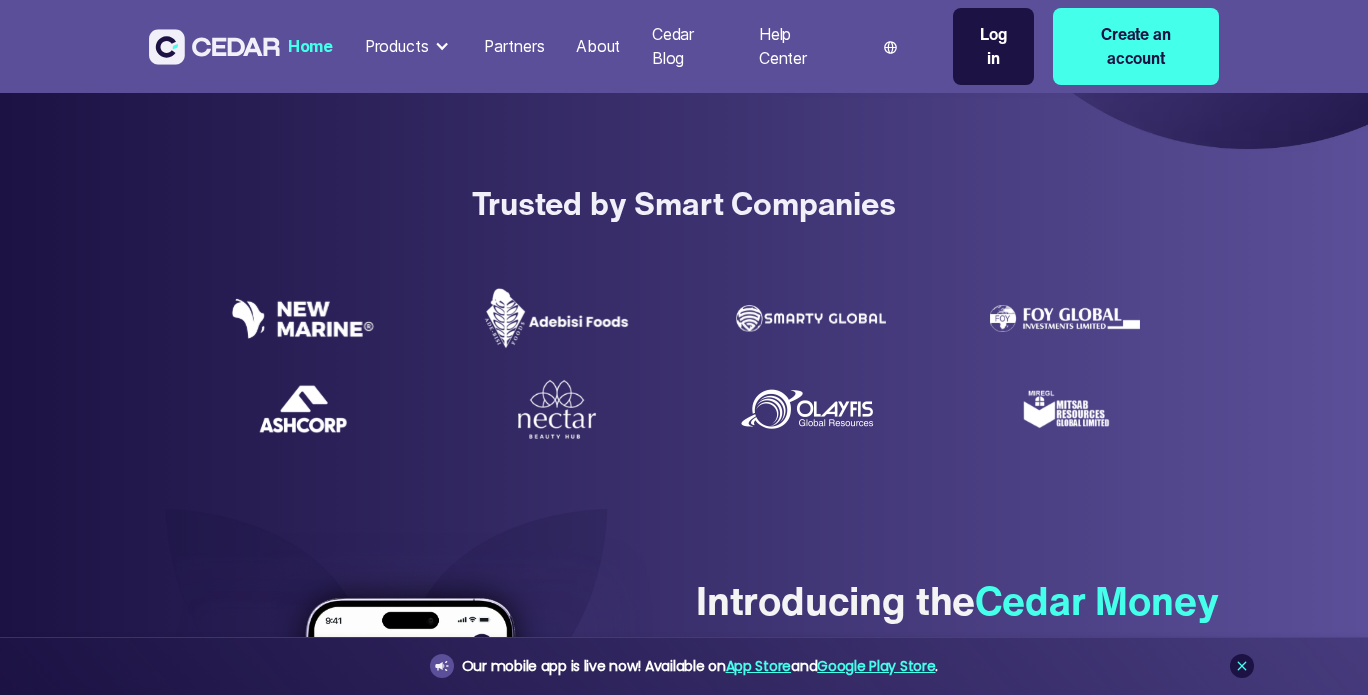 type on "******" 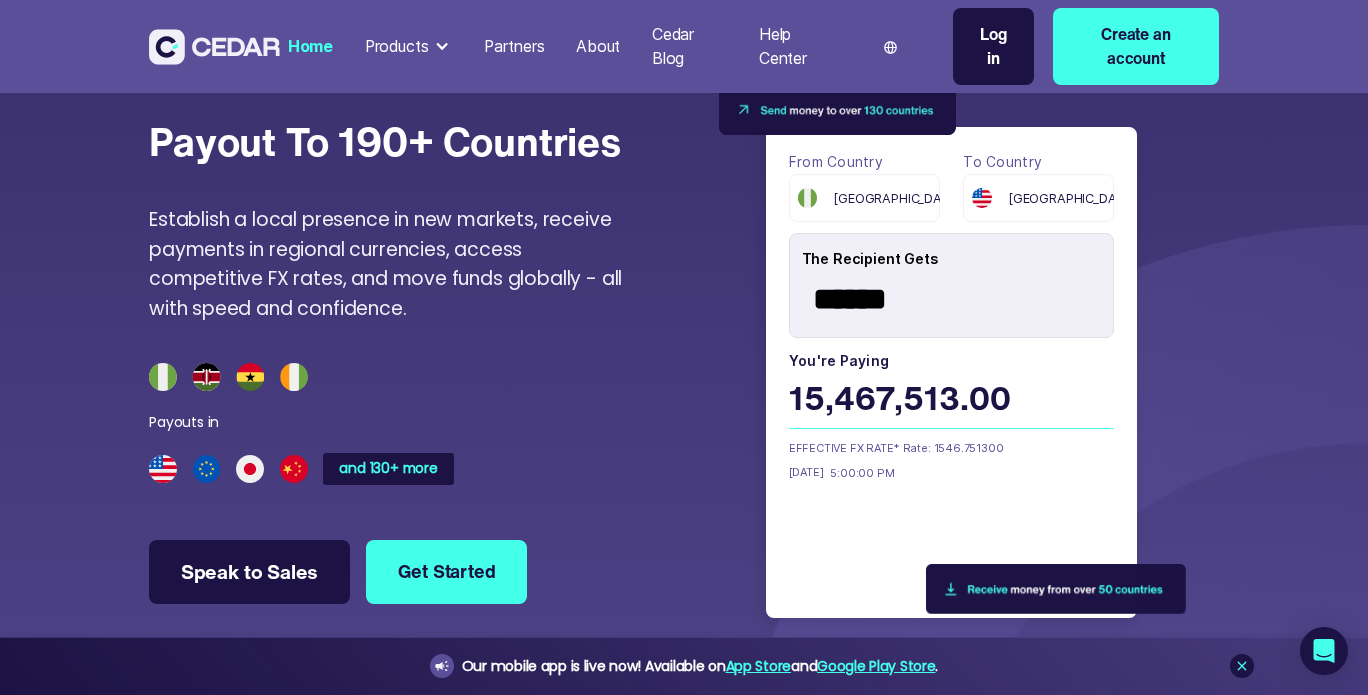 scroll, scrollTop: 5342, scrollLeft: 0, axis: vertical 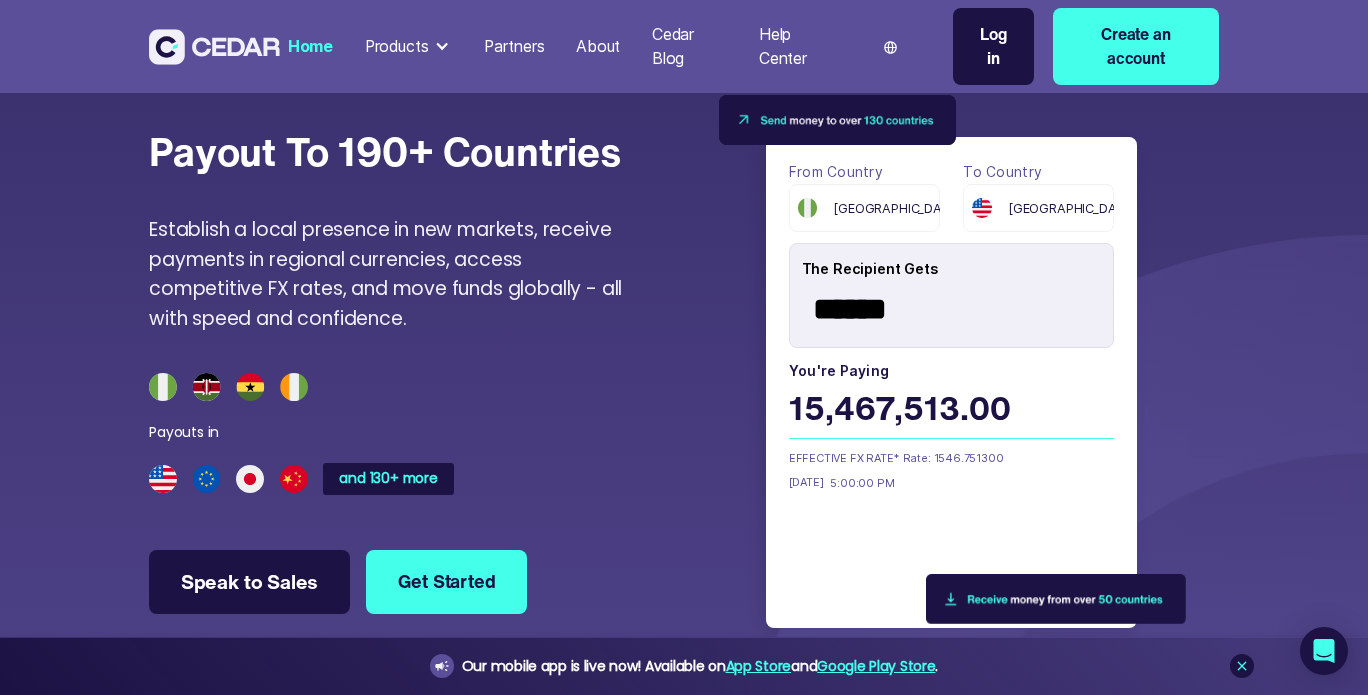 click on "[GEOGRAPHIC_DATA]" at bounding box center (1038, 208) 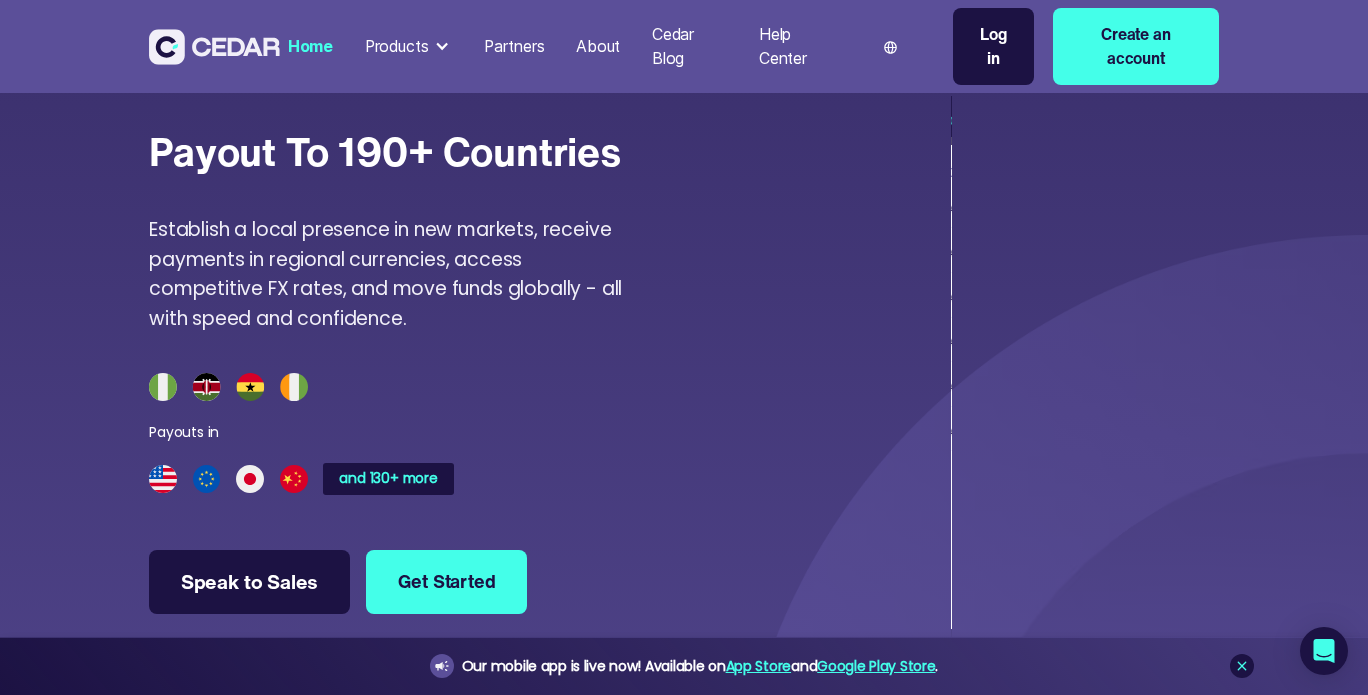 click on "From country
[GEOGRAPHIC_DATA]
To country
United States
The Recipient Gets ****** You're paying 15,467,513.00 [DATE] 5:00:00 PM EFFECTIVE FX RATE*  Rate: 1546.751300 The price provided is for reference only and should not be considered final. This price includes all fees, including cross border fees, for a USD payout. Thank you! Your submission has been received! Oops! Something went wrong while submitting the form. Payouts in
[GEOGRAPHIC_DATA]
[GEOGRAPHIC_DATA]
[GEOGRAPHIC_DATA]
European Union
[GEOGRAPHIC_DATA]
[GEOGRAPHIC_DATA]
[GEOGRAPHIC_DATA]
[GEOGRAPHIC_DATA]
[GEOGRAPHIC_DATA]
THB
Australia
Payouts in
[GEOGRAPHIC_DATA]
West African
[GEOGRAPHIC_DATA]
[GEOGRAPHIC_DATA]
South African
[GEOGRAPHIC_DATA]" at bounding box center (951, 370) 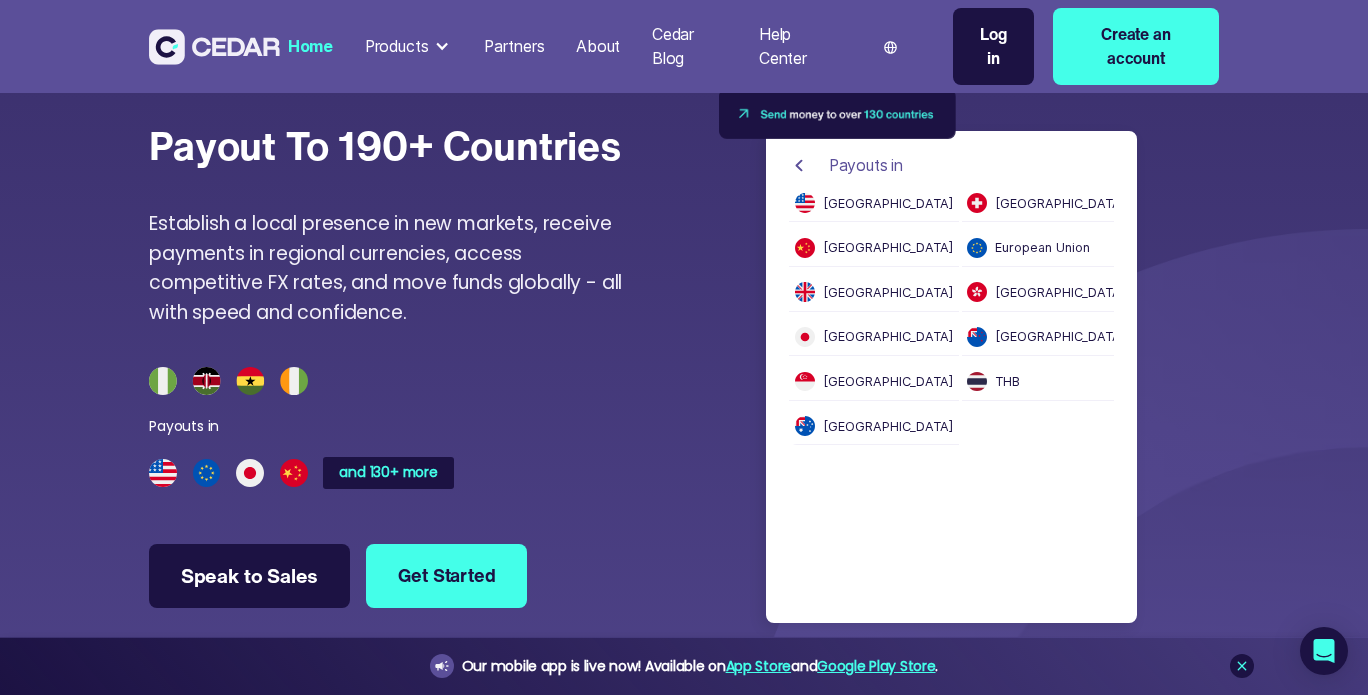 scroll, scrollTop: 5340, scrollLeft: 0, axis: vertical 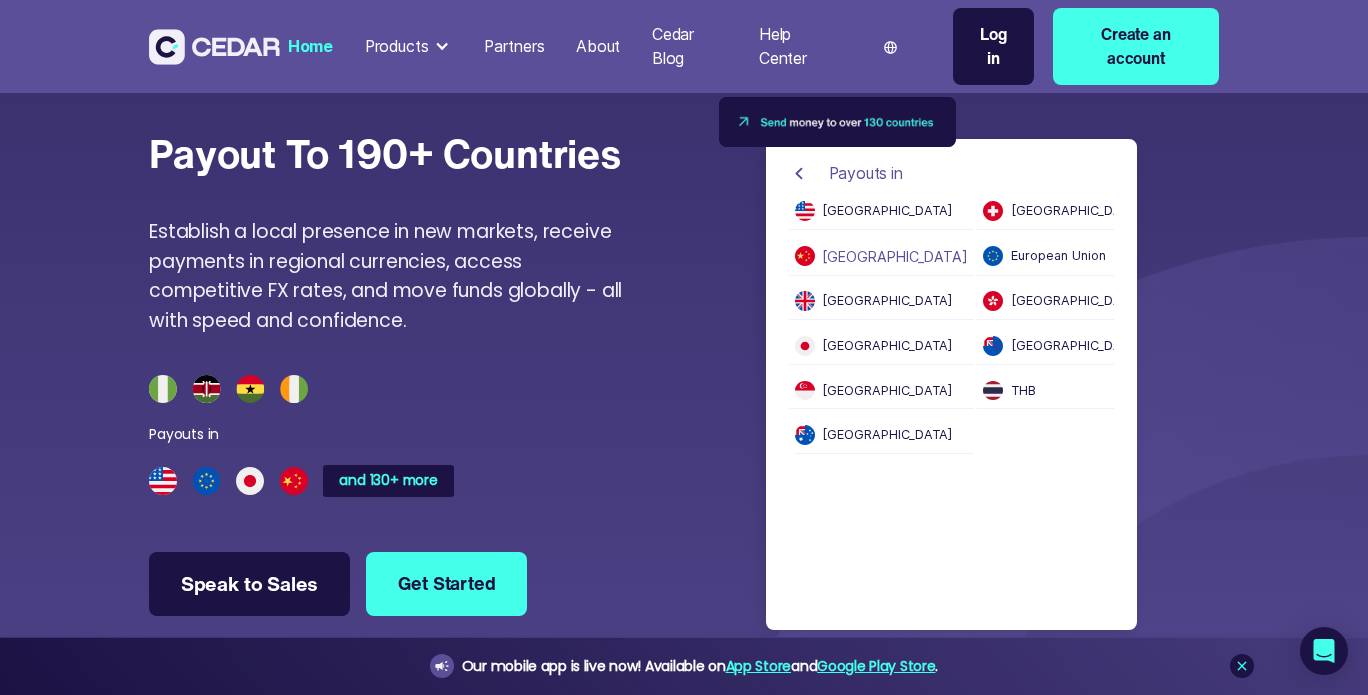 click on "[GEOGRAPHIC_DATA]" at bounding box center [882, 261] 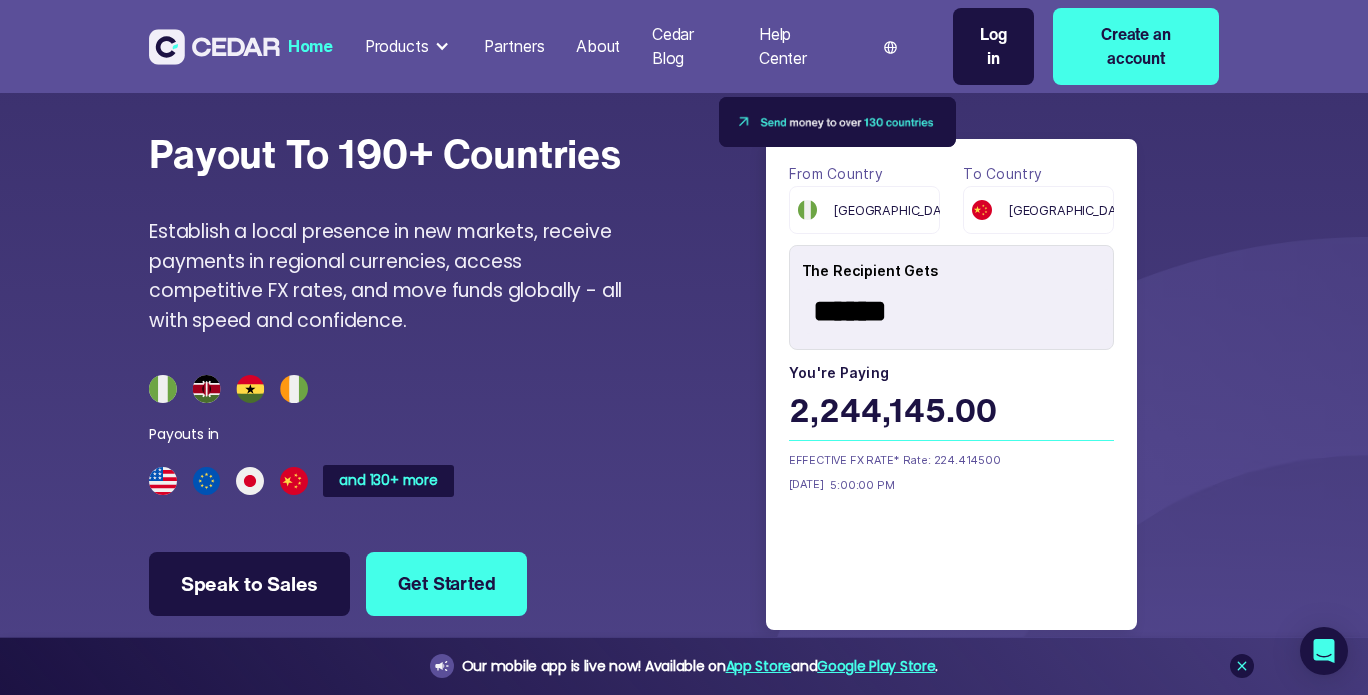 click on "[GEOGRAPHIC_DATA]" at bounding box center (864, 210) 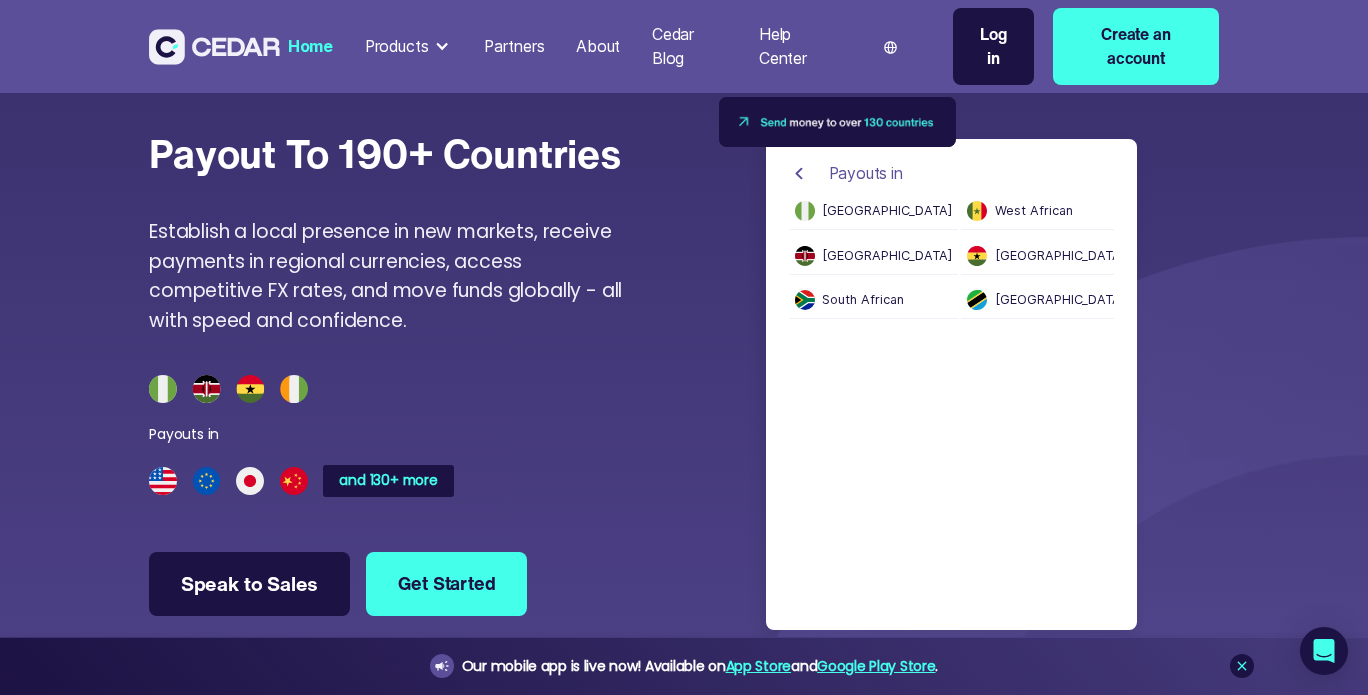 click on "Payouts in" at bounding box center (856, 174) 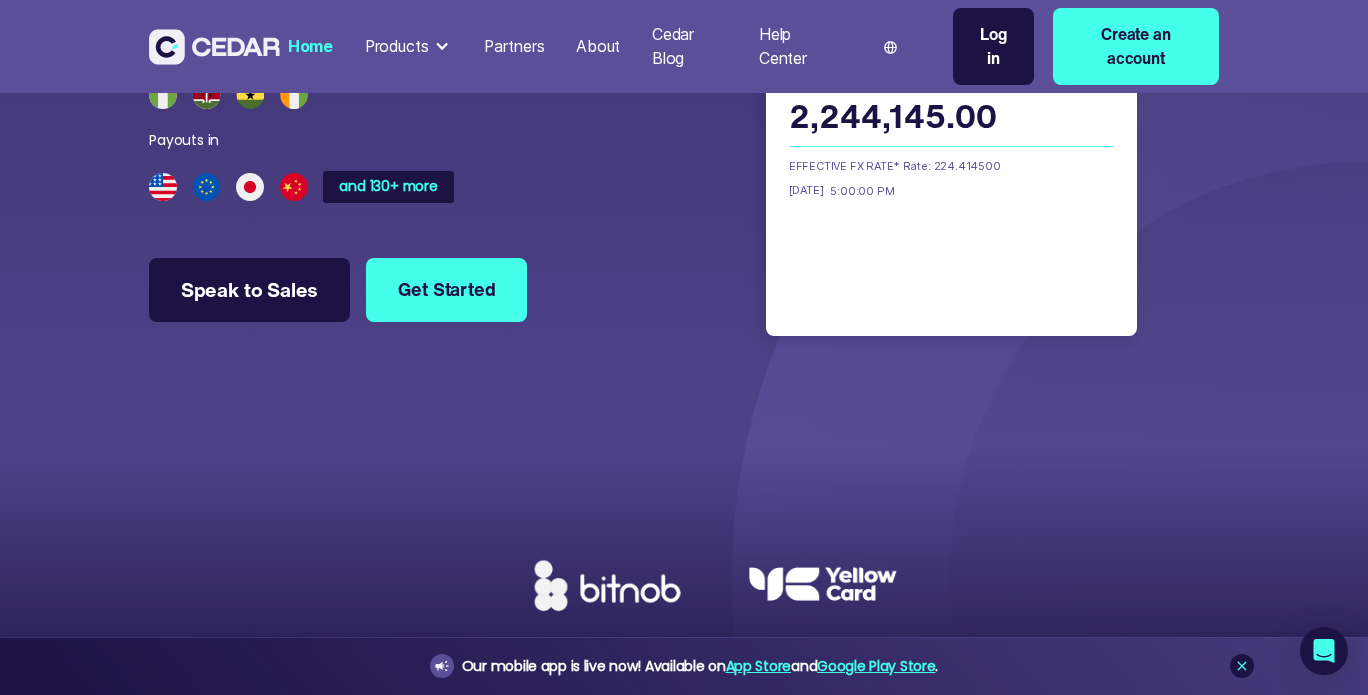 scroll, scrollTop: 5634, scrollLeft: 0, axis: vertical 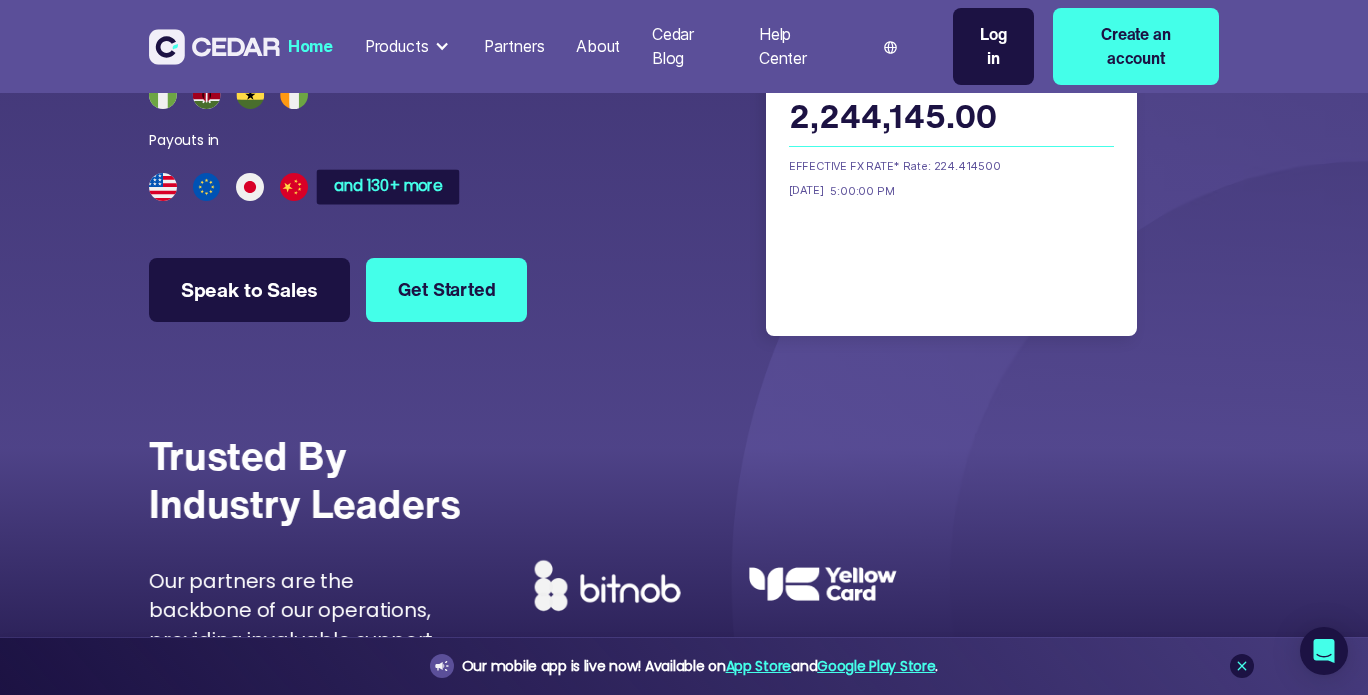 click on "and 130+ more" at bounding box center (388, 186) 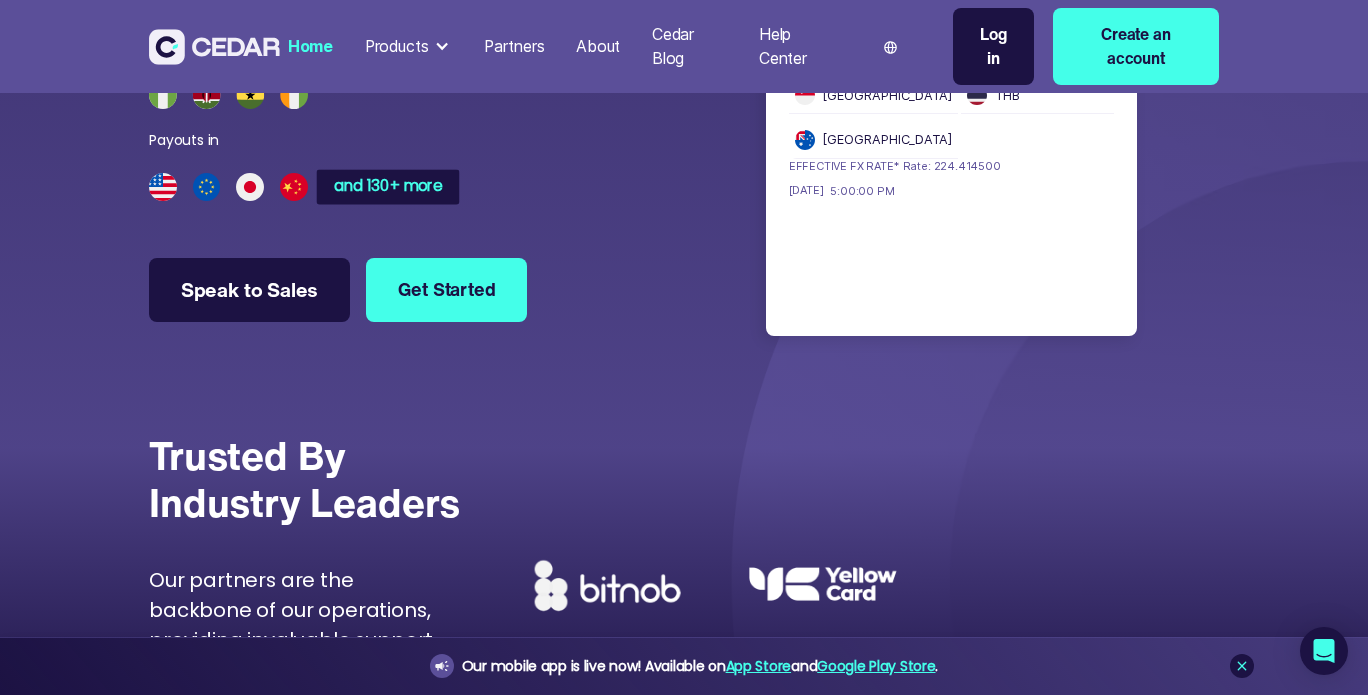 click on "and 130+ more" at bounding box center (388, 186) 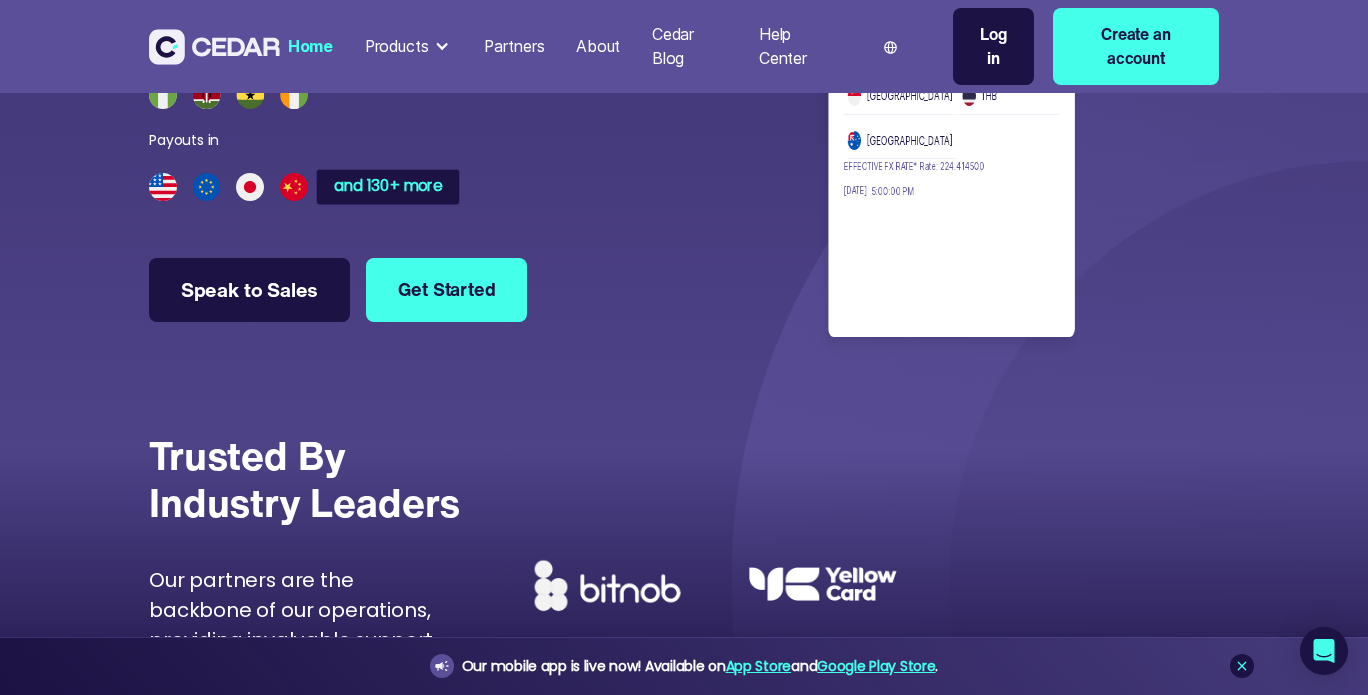 click on "and 130+ more" at bounding box center (388, 186) 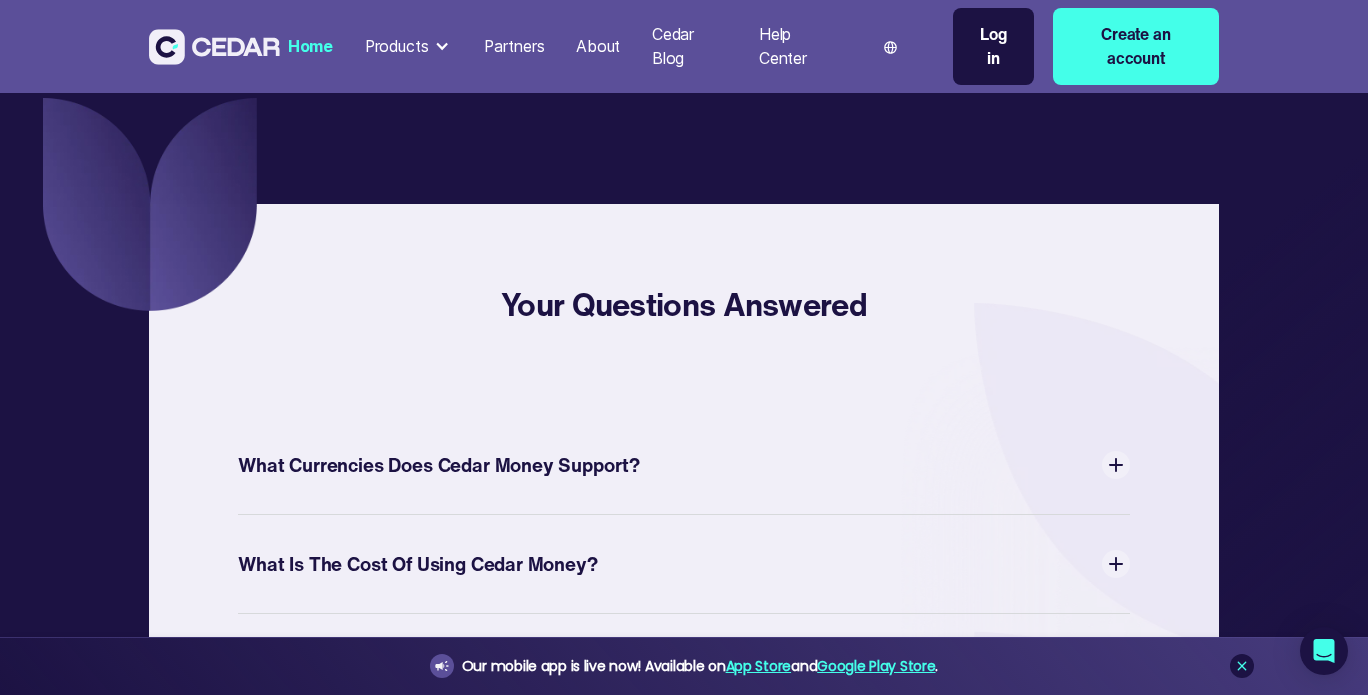 scroll, scrollTop: 6856, scrollLeft: 0, axis: vertical 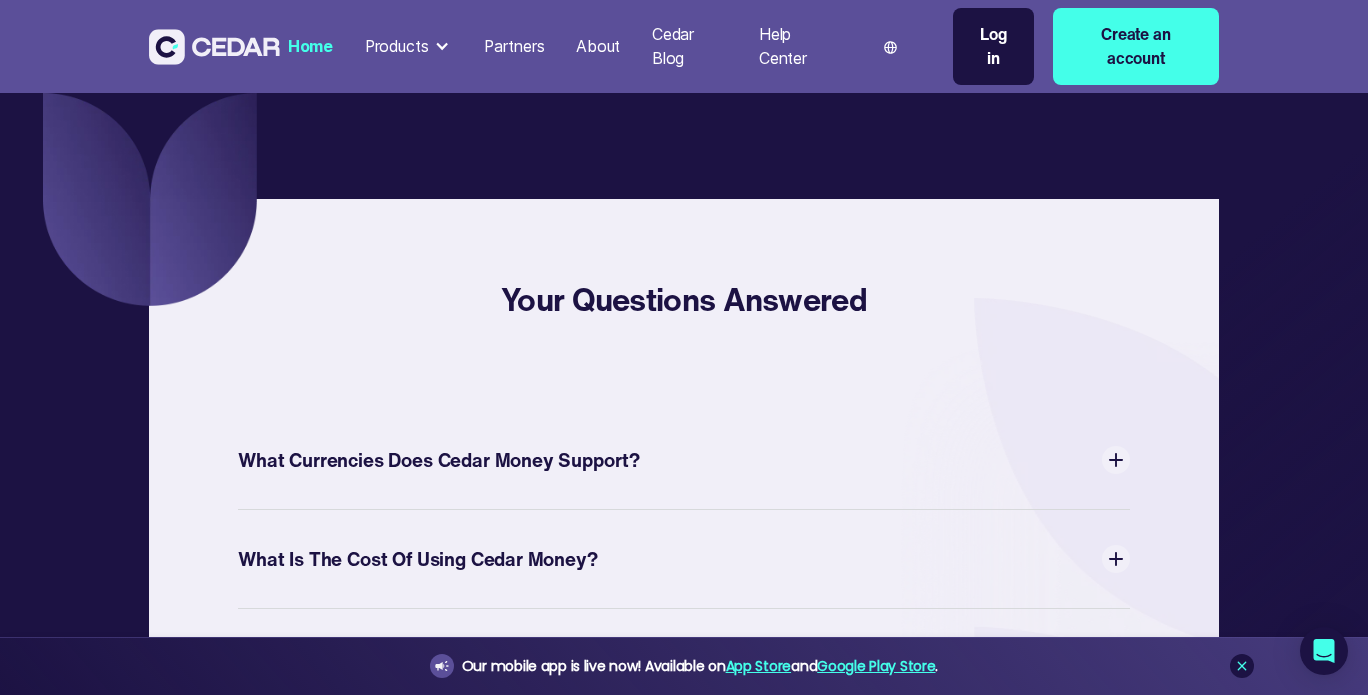 click on "What Currencies Does Cedar Money Support?" at bounding box center (684, 460) 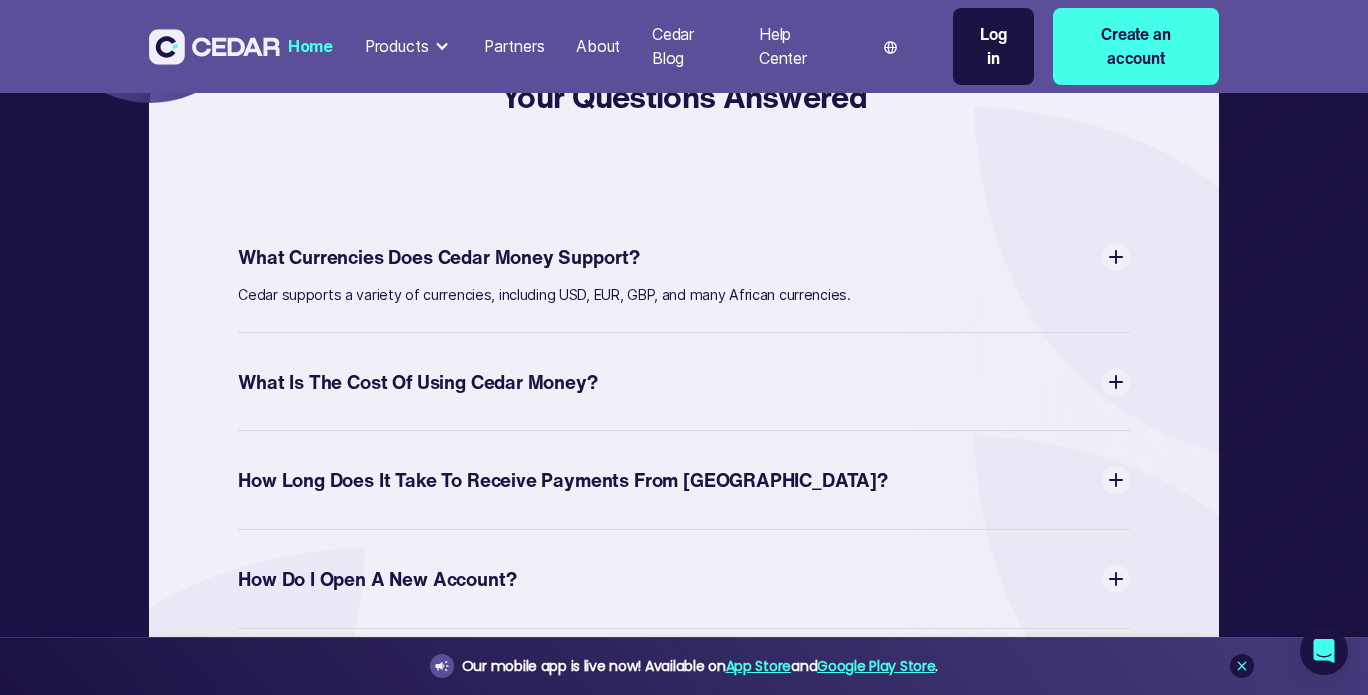 scroll, scrollTop: 7061, scrollLeft: 0, axis: vertical 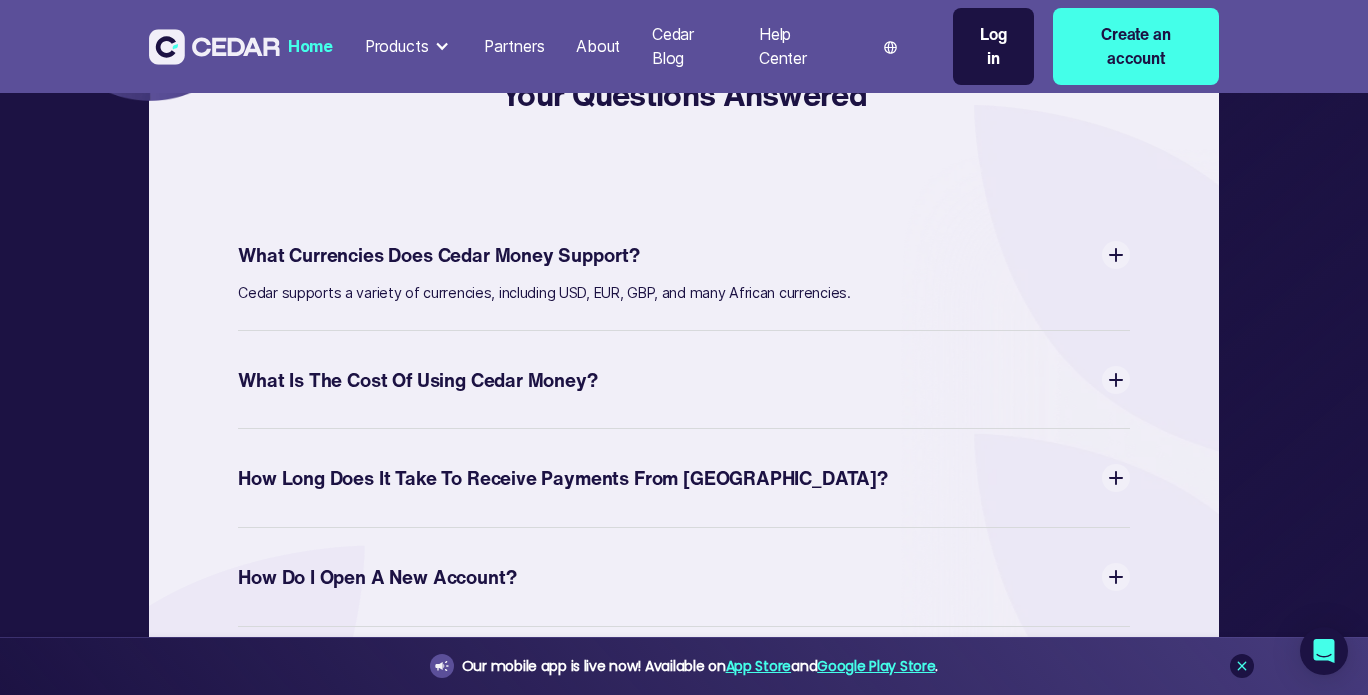click on "What Is The Cost of Using Cedar Money?" at bounding box center [684, 380] 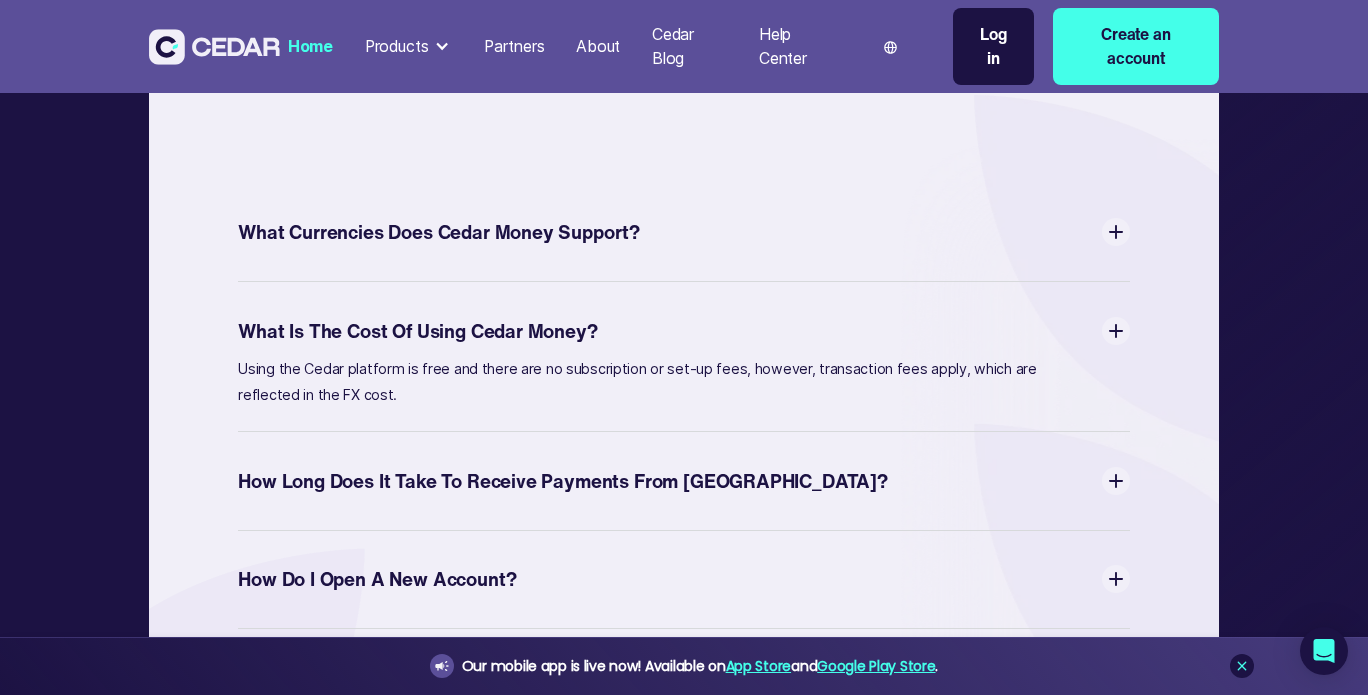 scroll, scrollTop: 7166, scrollLeft: 0, axis: vertical 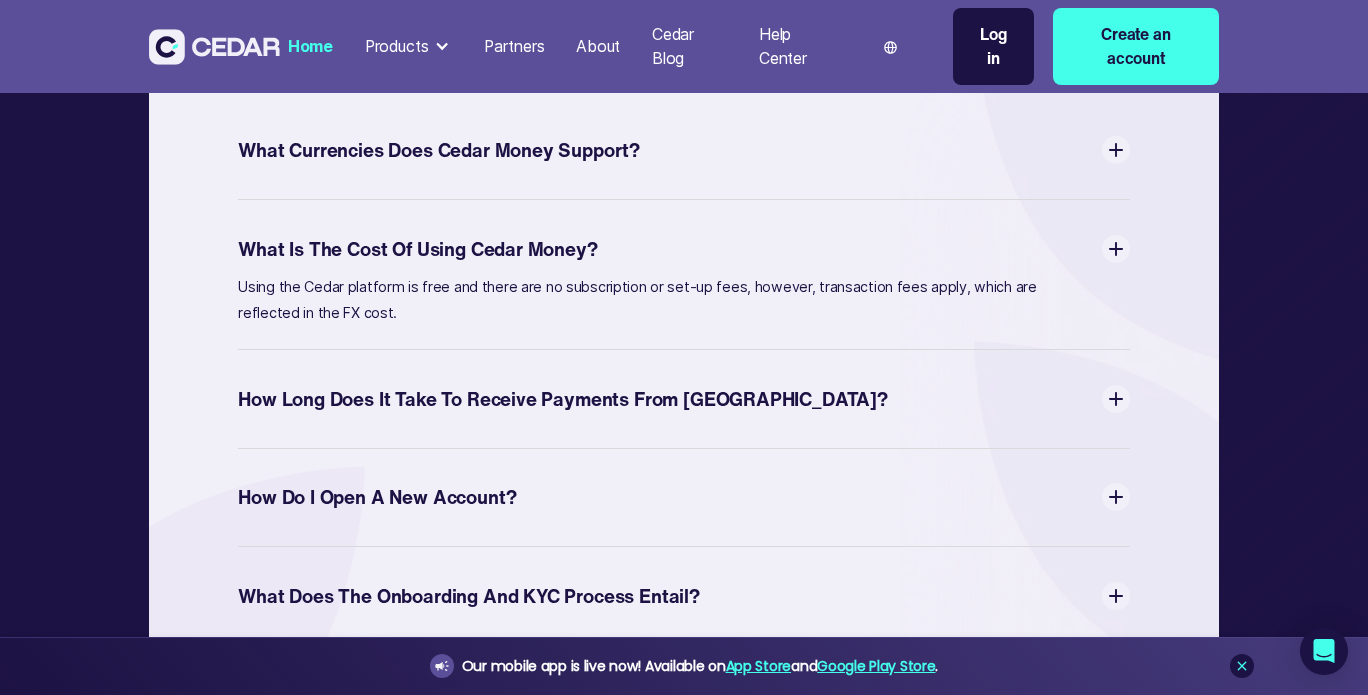 click on "How Long Does It Take to Receive Payments from [GEOGRAPHIC_DATA]?" at bounding box center (684, 399) 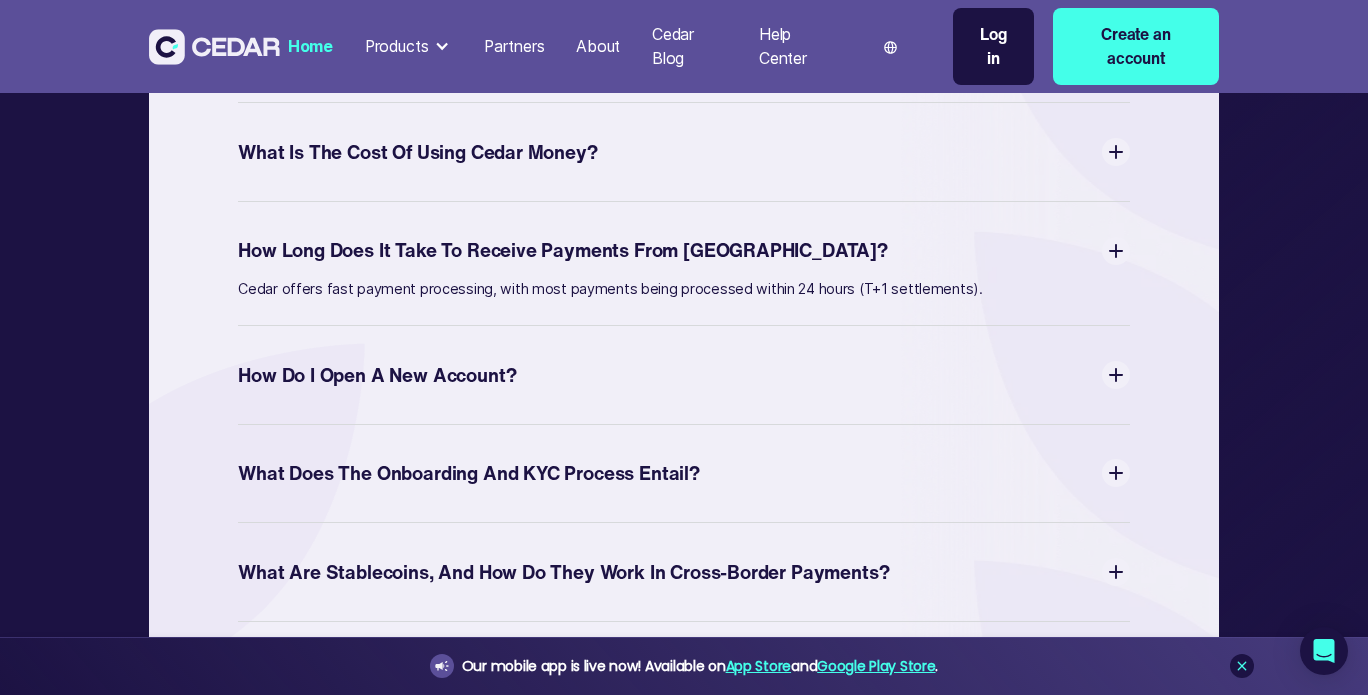 scroll, scrollTop: 7266, scrollLeft: 0, axis: vertical 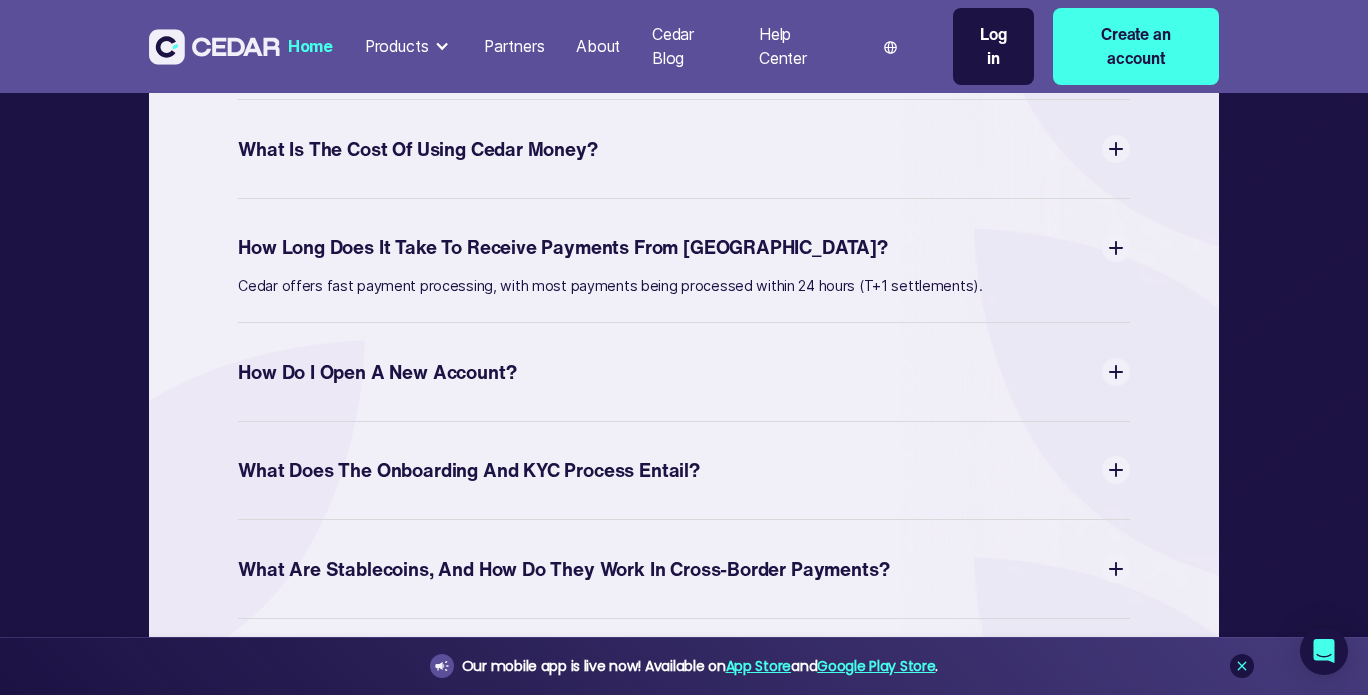click at bounding box center [1116, 372] 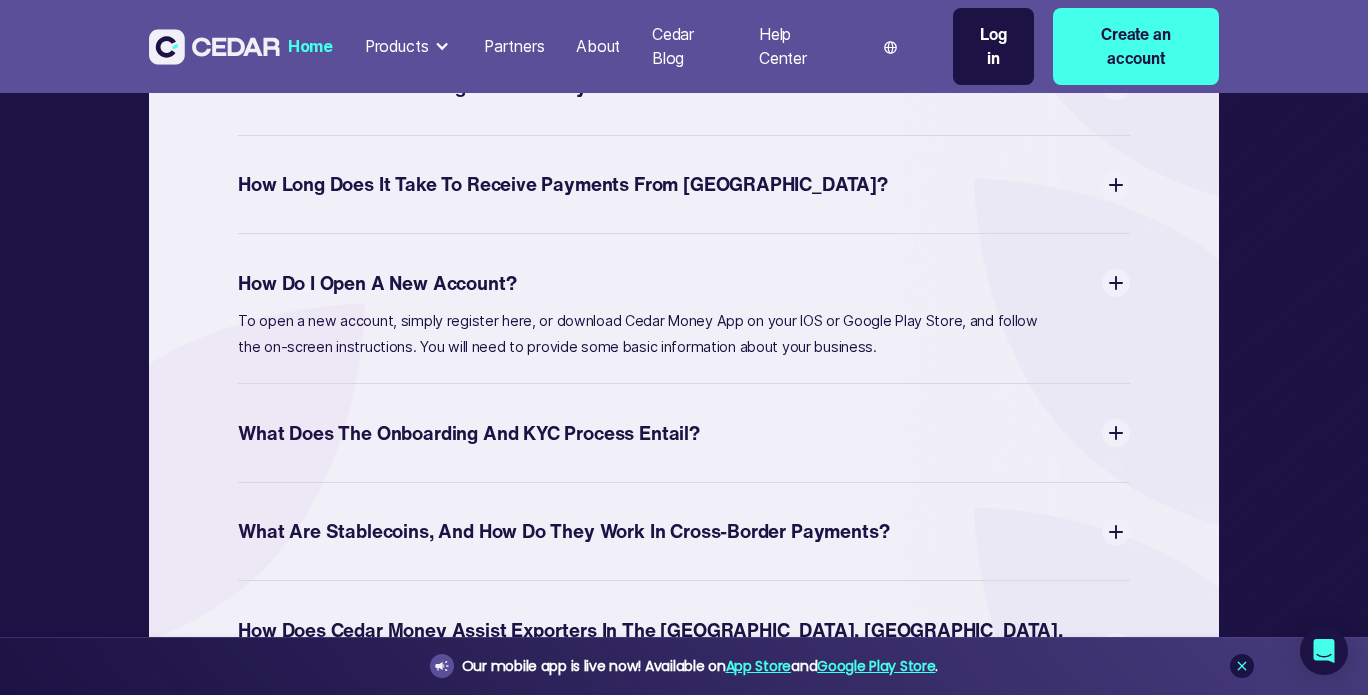 scroll, scrollTop: 7332, scrollLeft: 0, axis: vertical 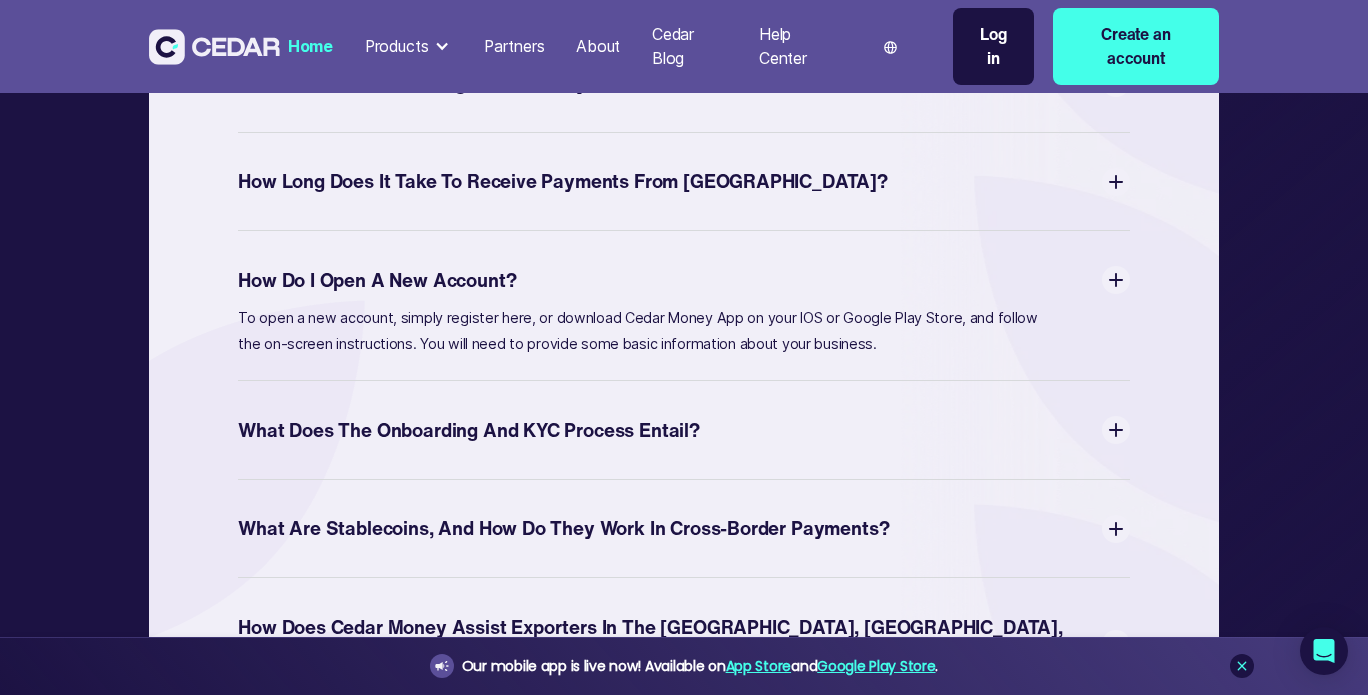 click on "What Does the Onboarding and KYC Process Entail?" at bounding box center [684, 430] 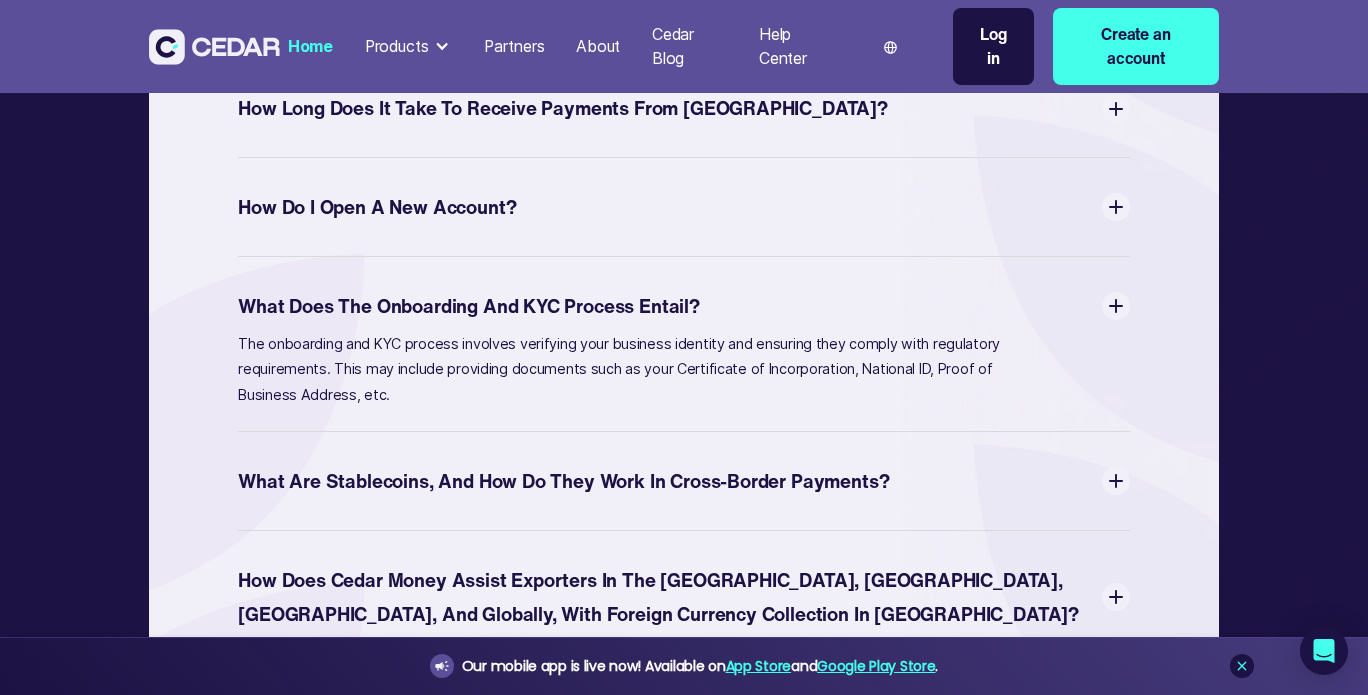 scroll, scrollTop: 7409, scrollLeft: 0, axis: vertical 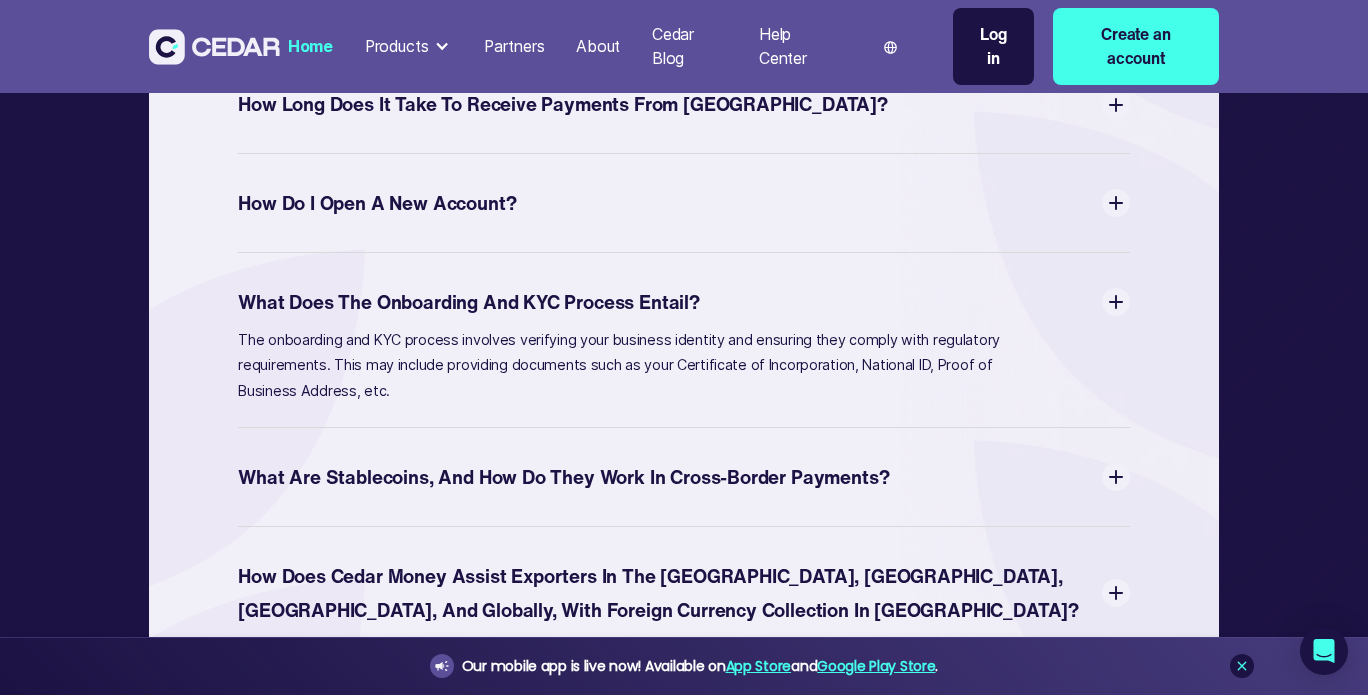 click at bounding box center (1116, 477) 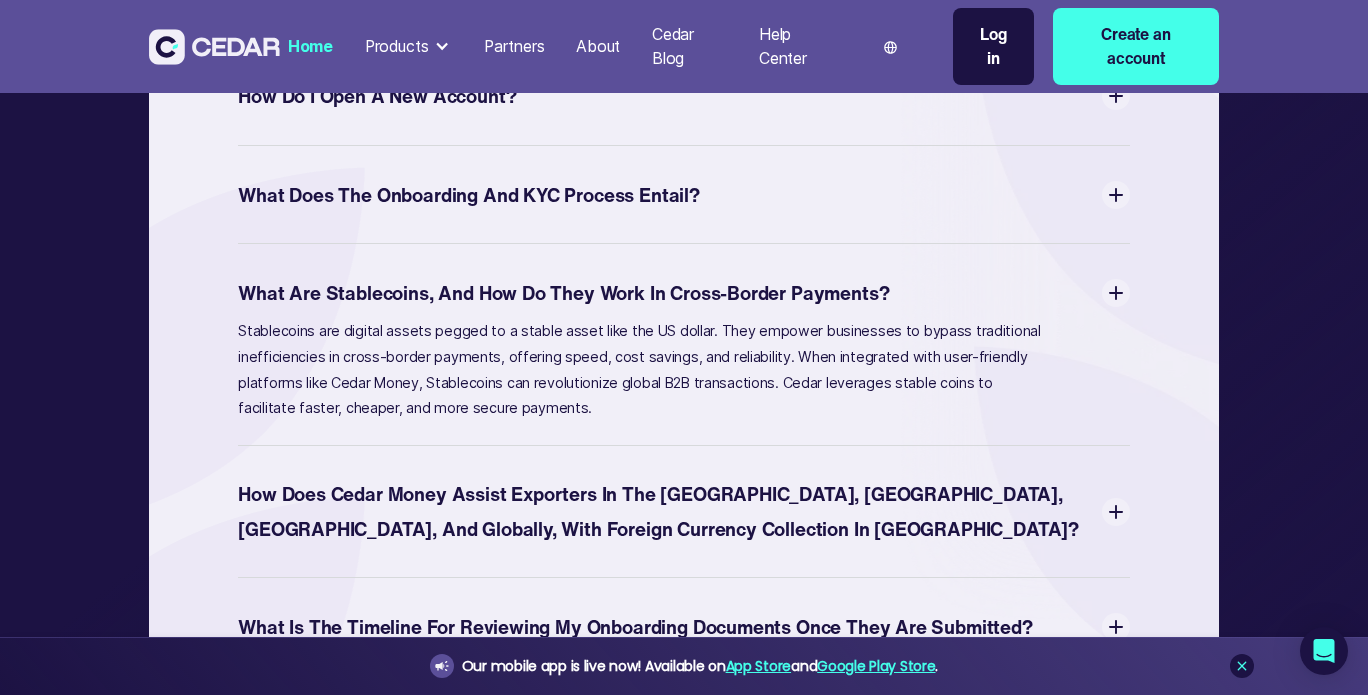 scroll, scrollTop: 7517, scrollLeft: 0, axis: vertical 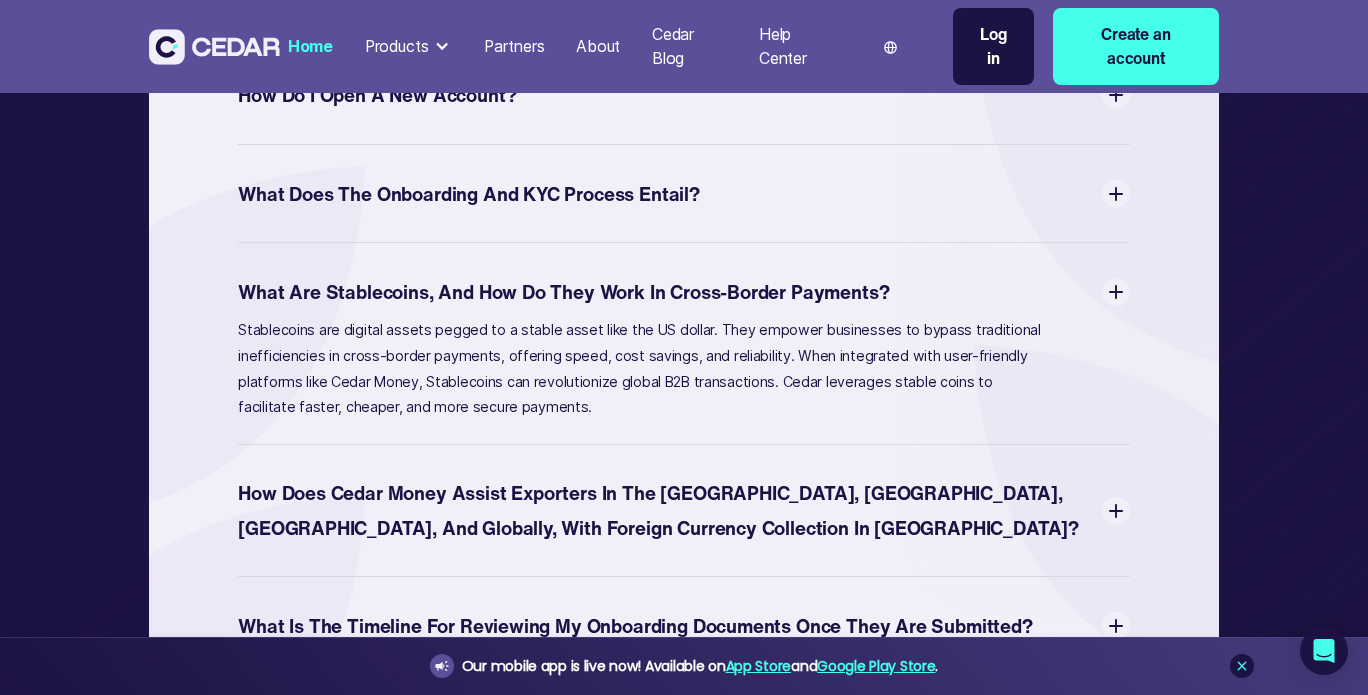click on "How does Cedar Money assist Exporters in the [GEOGRAPHIC_DATA], [GEOGRAPHIC_DATA], [GEOGRAPHIC_DATA], and Globally, with Foreign Currency Collection in [GEOGRAPHIC_DATA]?" at bounding box center (670, 510) 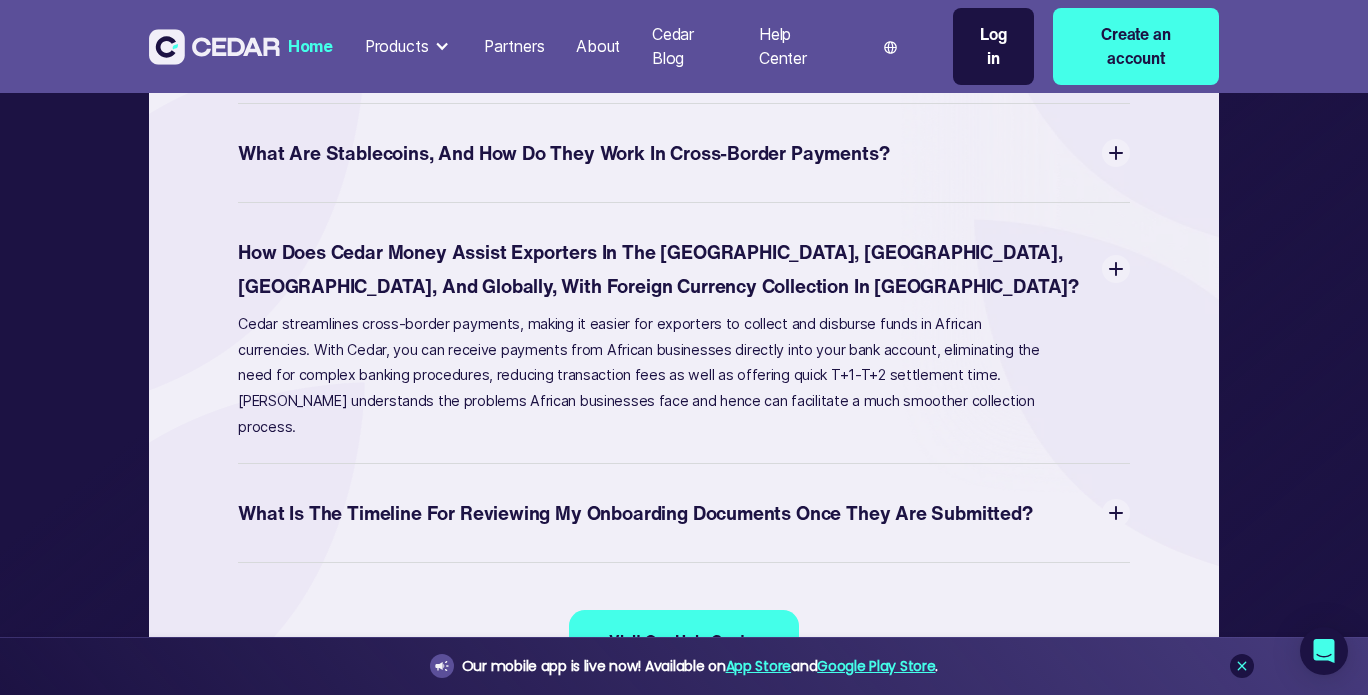 scroll, scrollTop: 7727, scrollLeft: 0, axis: vertical 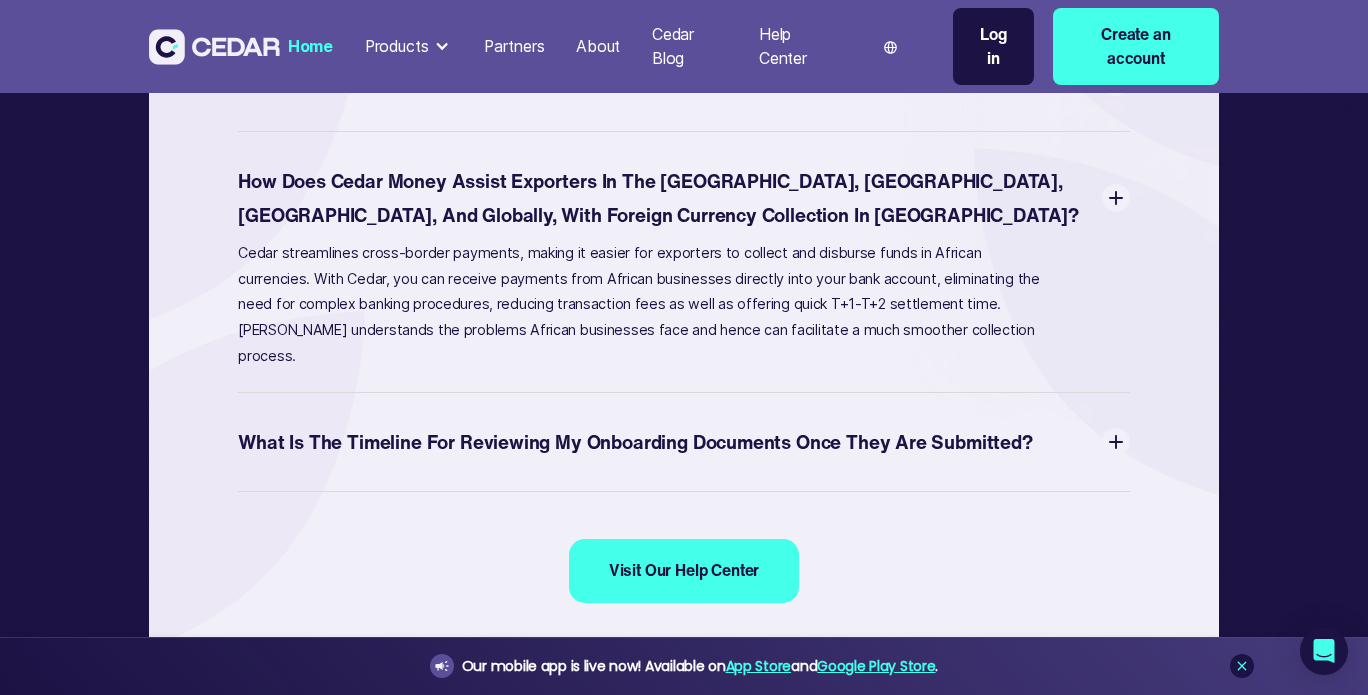 click at bounding box center (1116, 442) 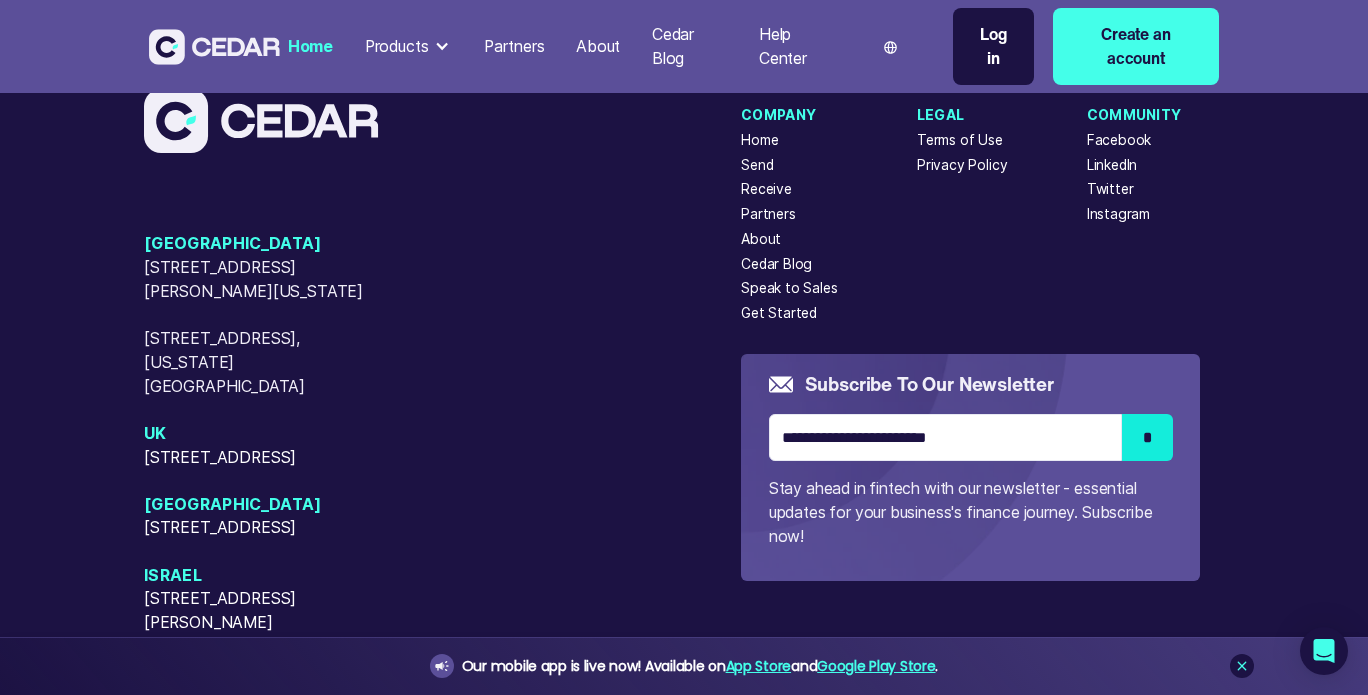 scroll, scrollTop: 8445, scrollLeft: 0, axis: vertical 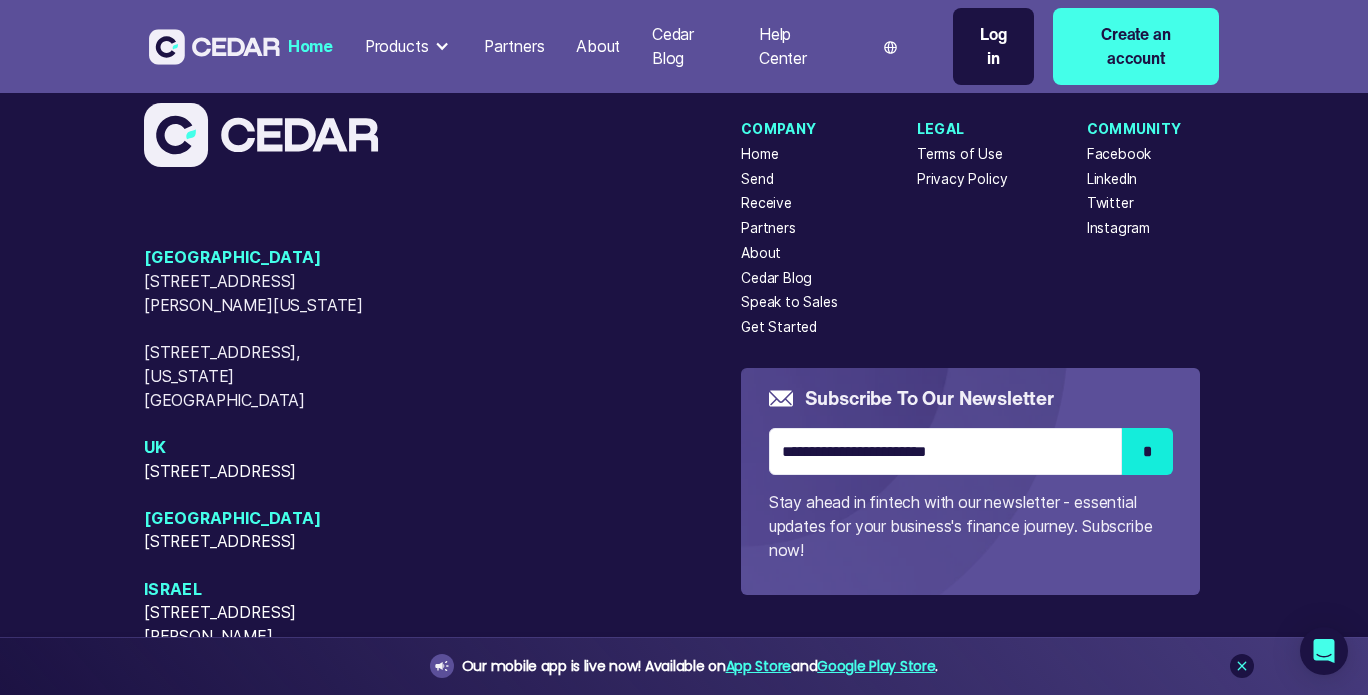 click on "Partners" at bounding box center [768, 228] 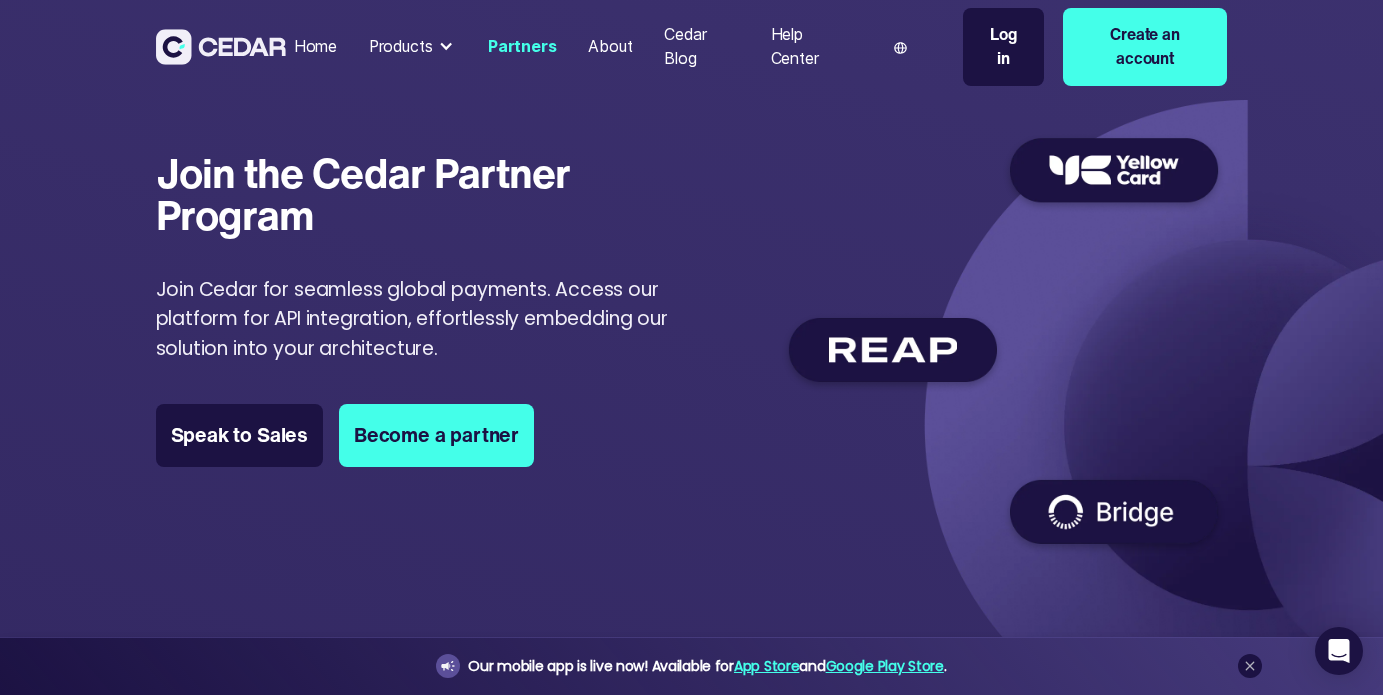 scroll, scrollTop: 0, scrollLeft: 0, axis: both 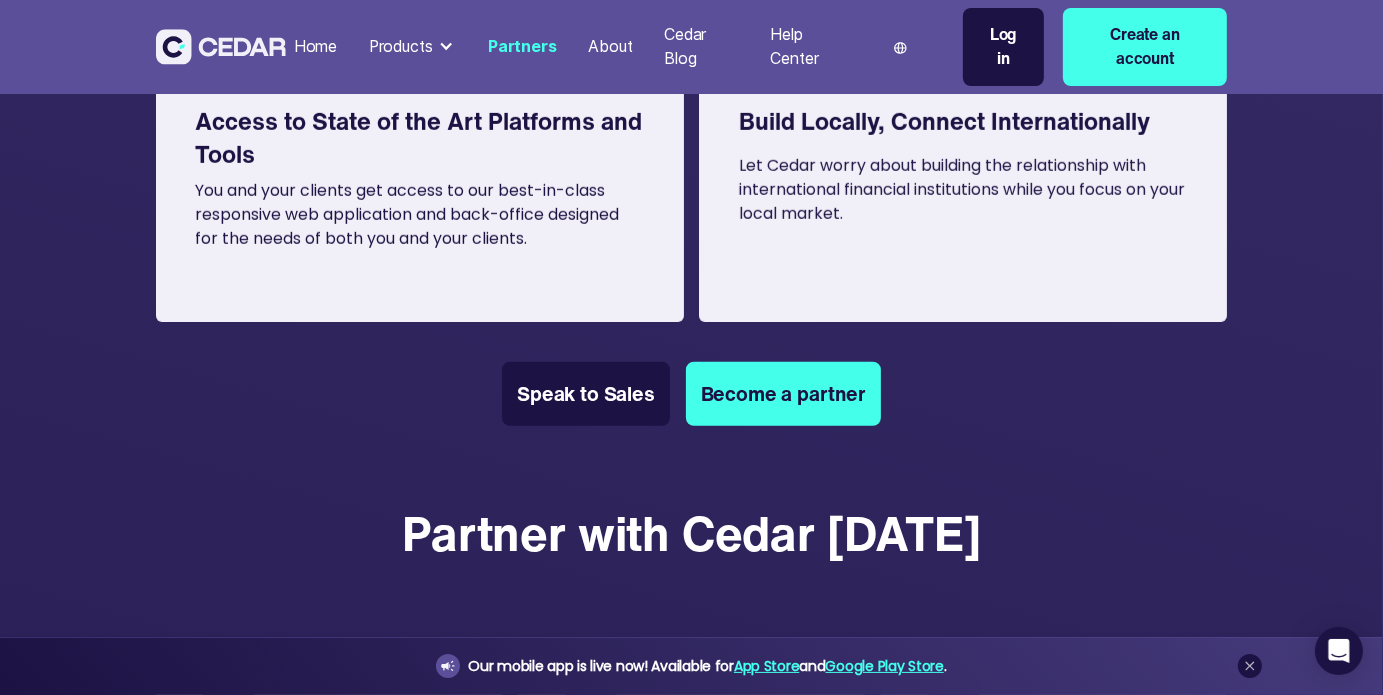 click on "Products" at bounding box center (401, 47) 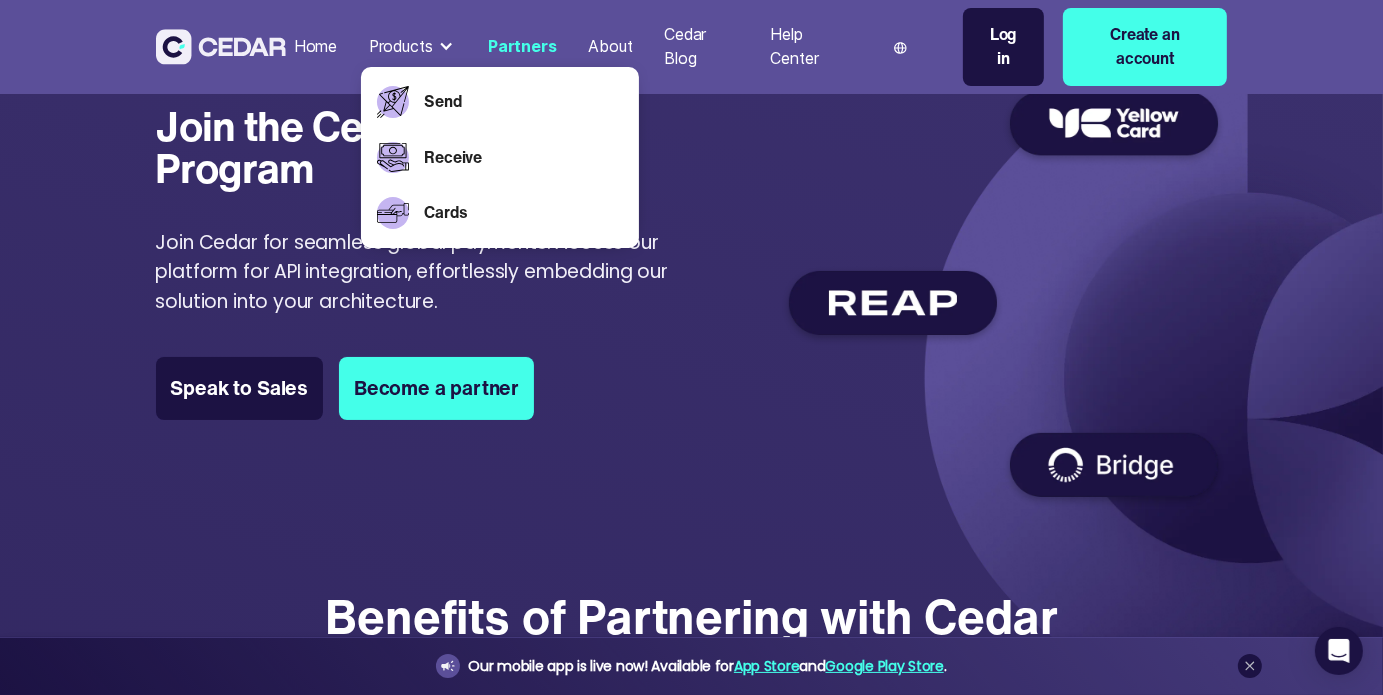 scroll, scrollTop: 0, scrollLeft: 0, axis: both 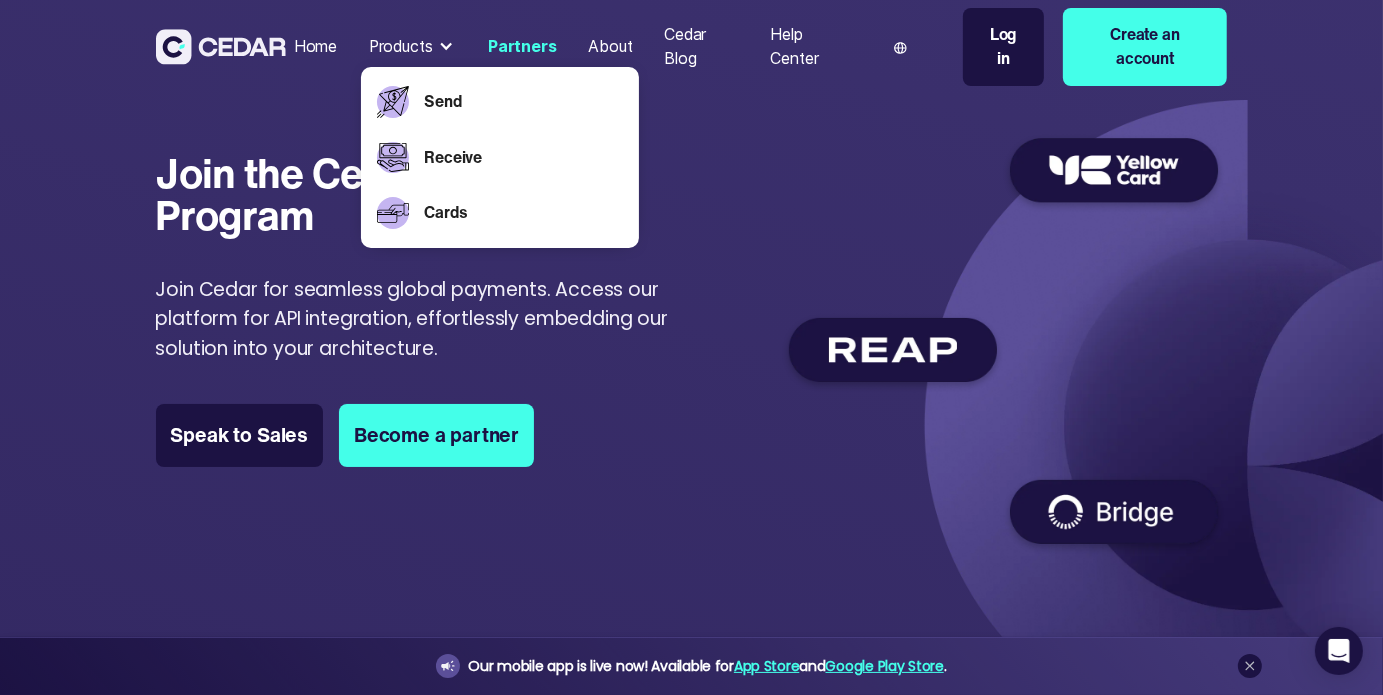 click on "Join the Cedar Partner Program Join the Cedar Partner Program Join Cedar for seamless global payments. Access our platform for API integration, effortlessly embedding our solution into your architecture. Speak to Sales Become a partner Benefits of Partnering with Cedar Value Added Services By partnering with Cedar you get access to a network of financial institutions allowing you to enrich your offering, from treasury management to debit card and more. Increased TPV Cedar's network enables payouts and collections around the world, allowing you to service more clients and to address their different needs with our one-stop-shop web application. Access to State of the Art Platforms and Tools You and your clients get access to our best-in-class responsive web application and back-office designed for the needs of both you and your clients. Build Locally, Connect Internationally Let Cedar worry about building the relationship with international financial institutions while you focus on your local market. To  ******" at bounding box center (691, 1992) 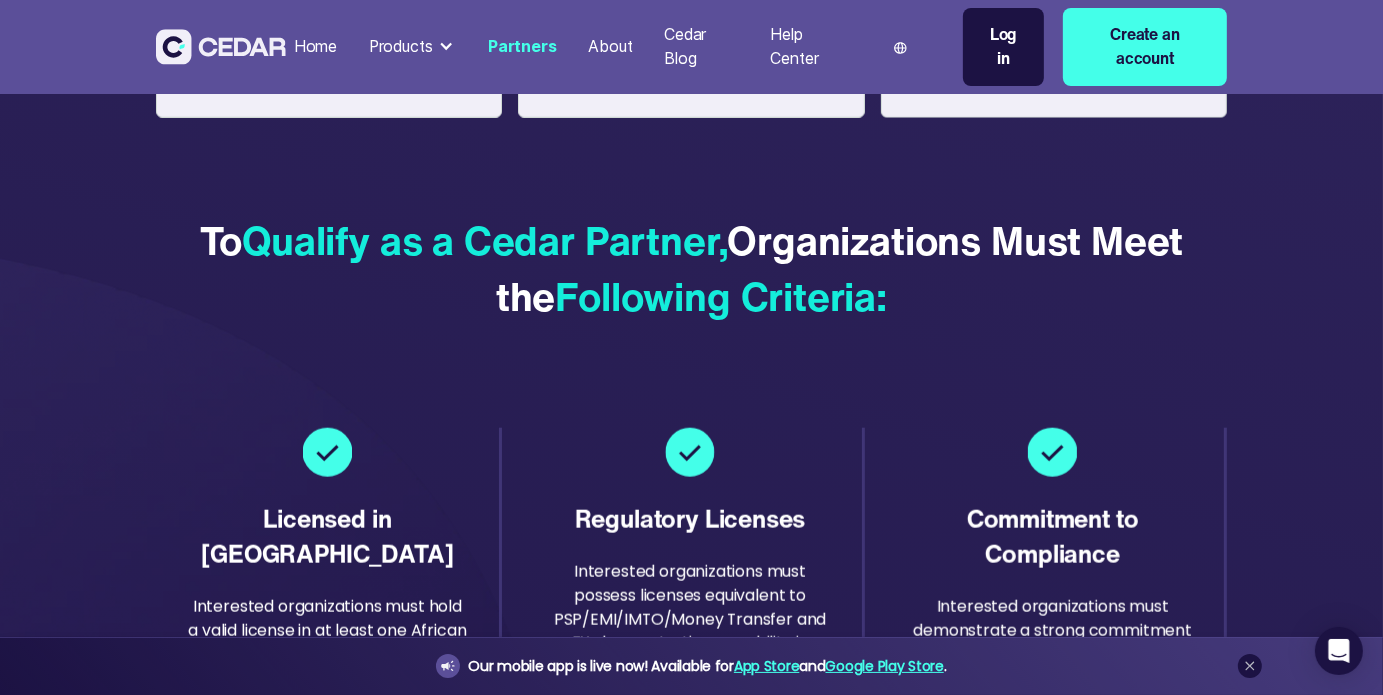 click on "Products" at bounding box center (401, 47) 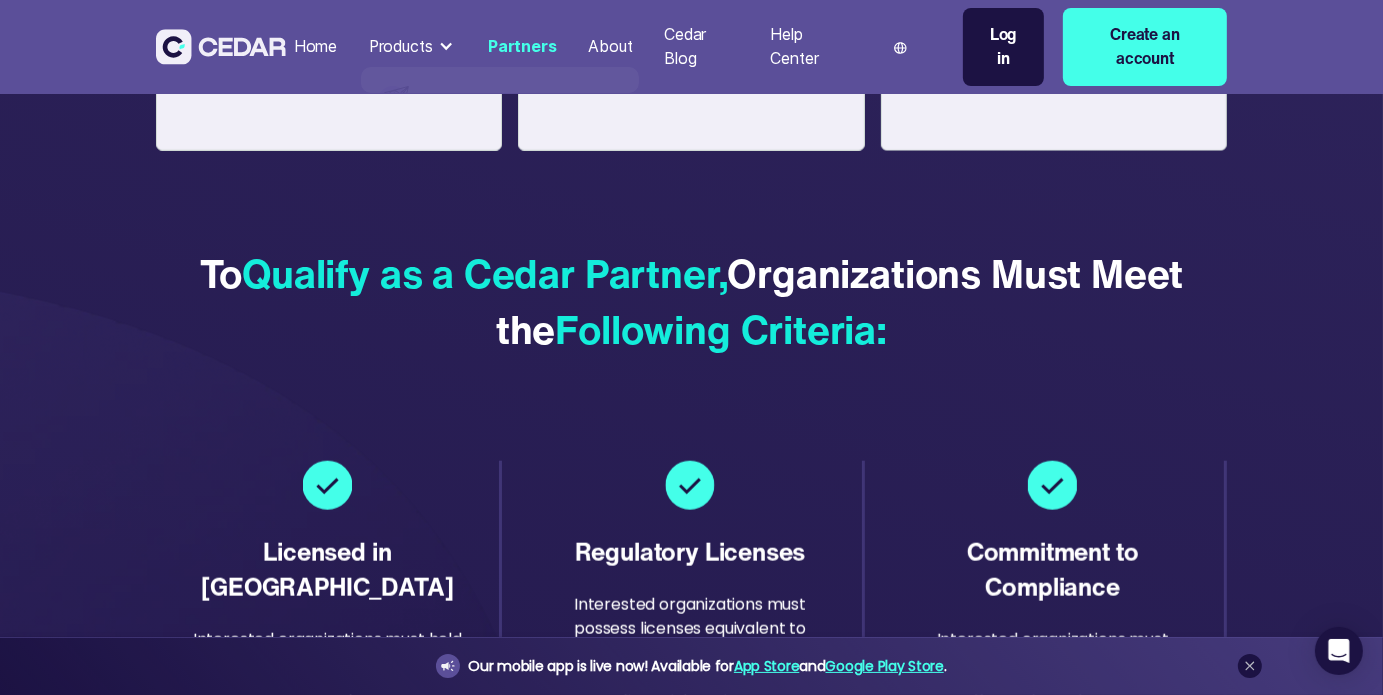 scroll, scrollTop: 2028, scrollLeft: 0, axis: vertical 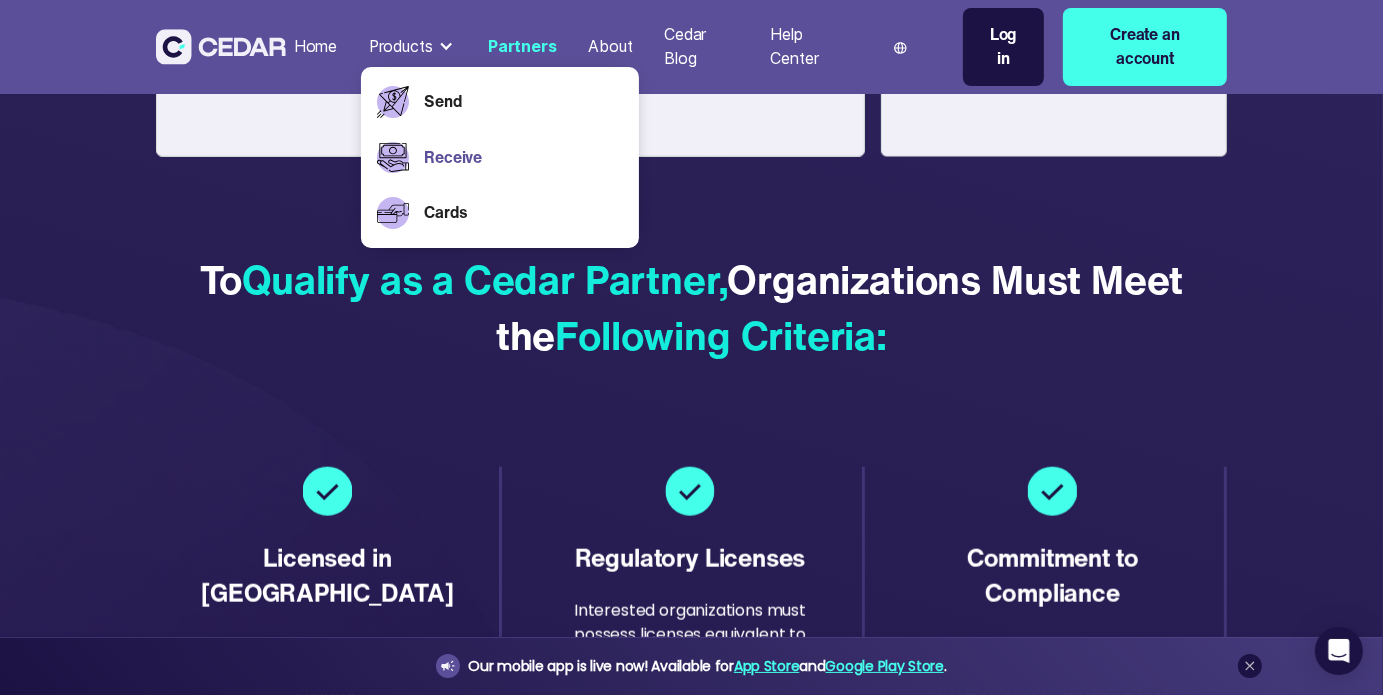 click on "Receive" at bounding box center (523, 158) 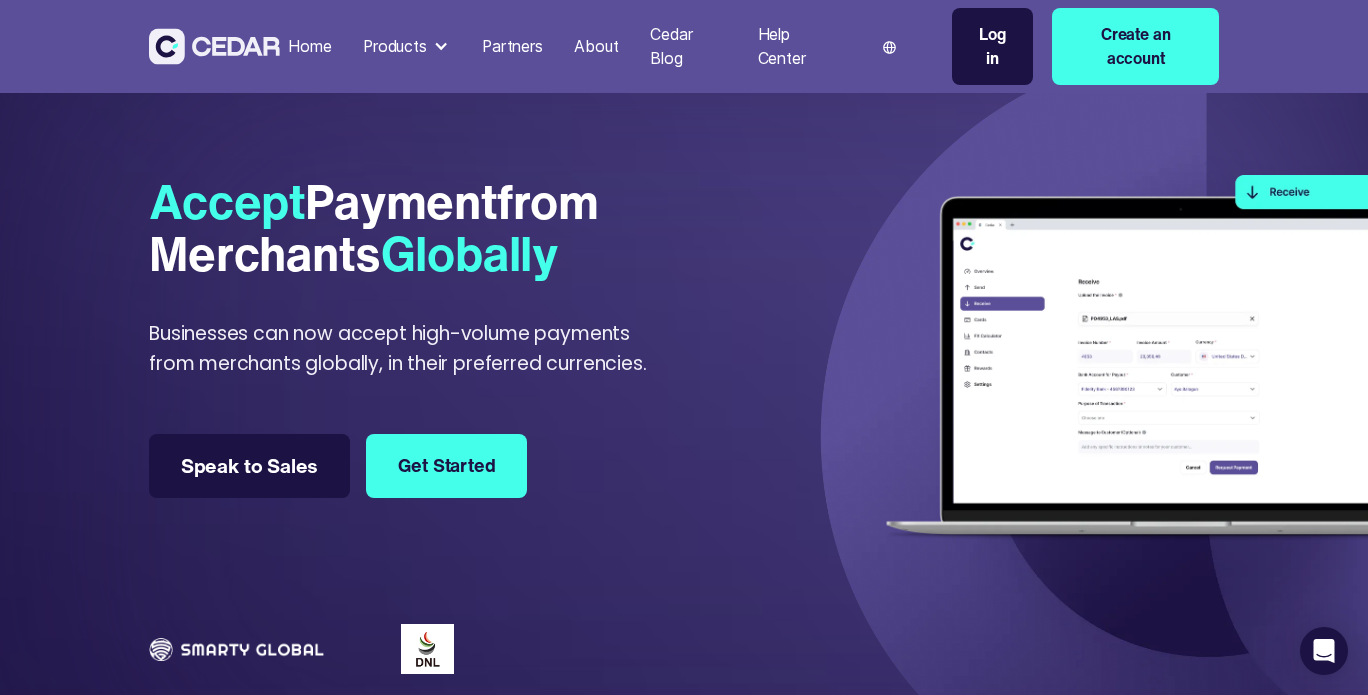 scroll, scrollTop: 169, scrollLeft: 0, axis: vertical 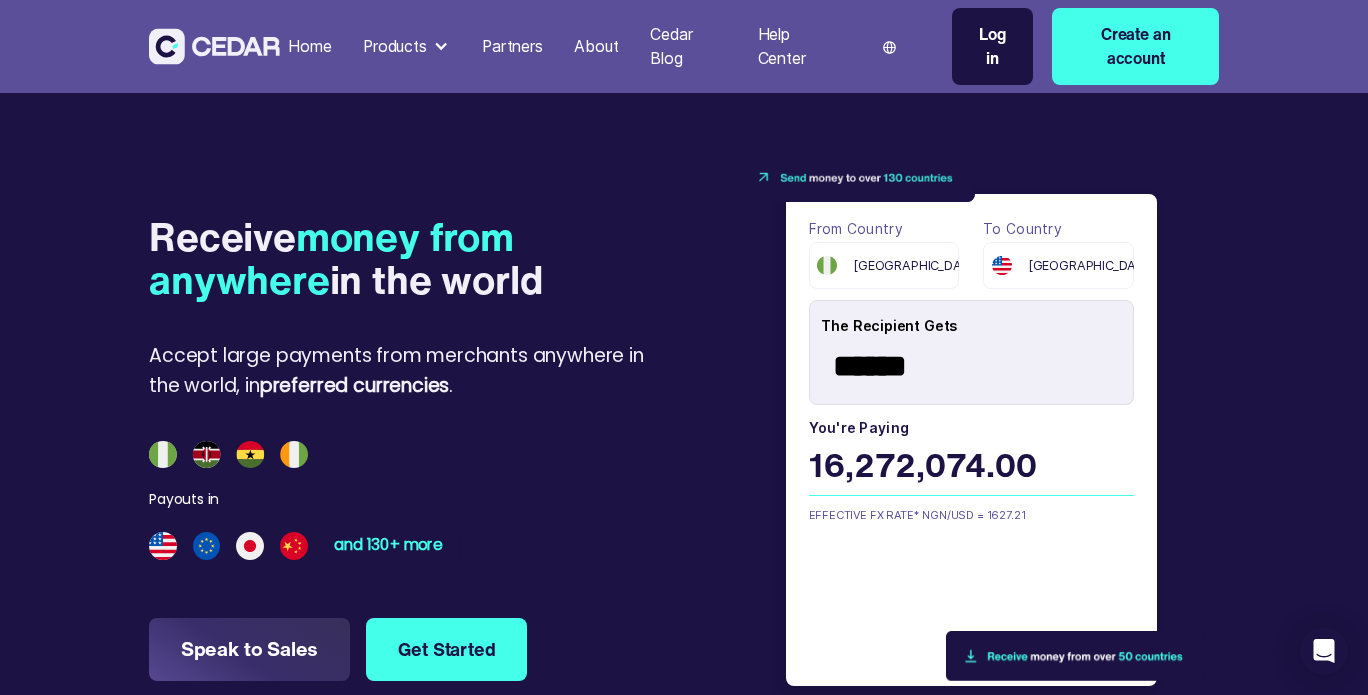click on "and 130+ more" at bounding box center (388, 546) 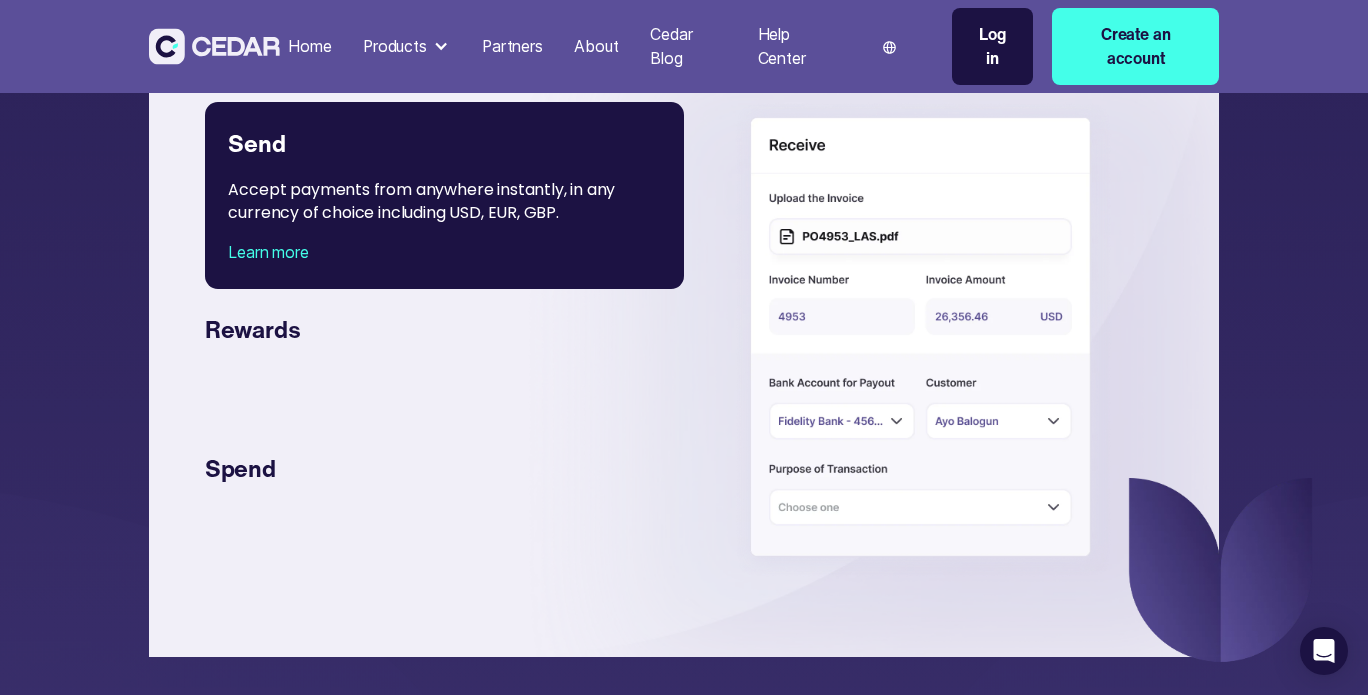 scroll, scrollTop: 3573, scrollLeft: 0, axis: vertical 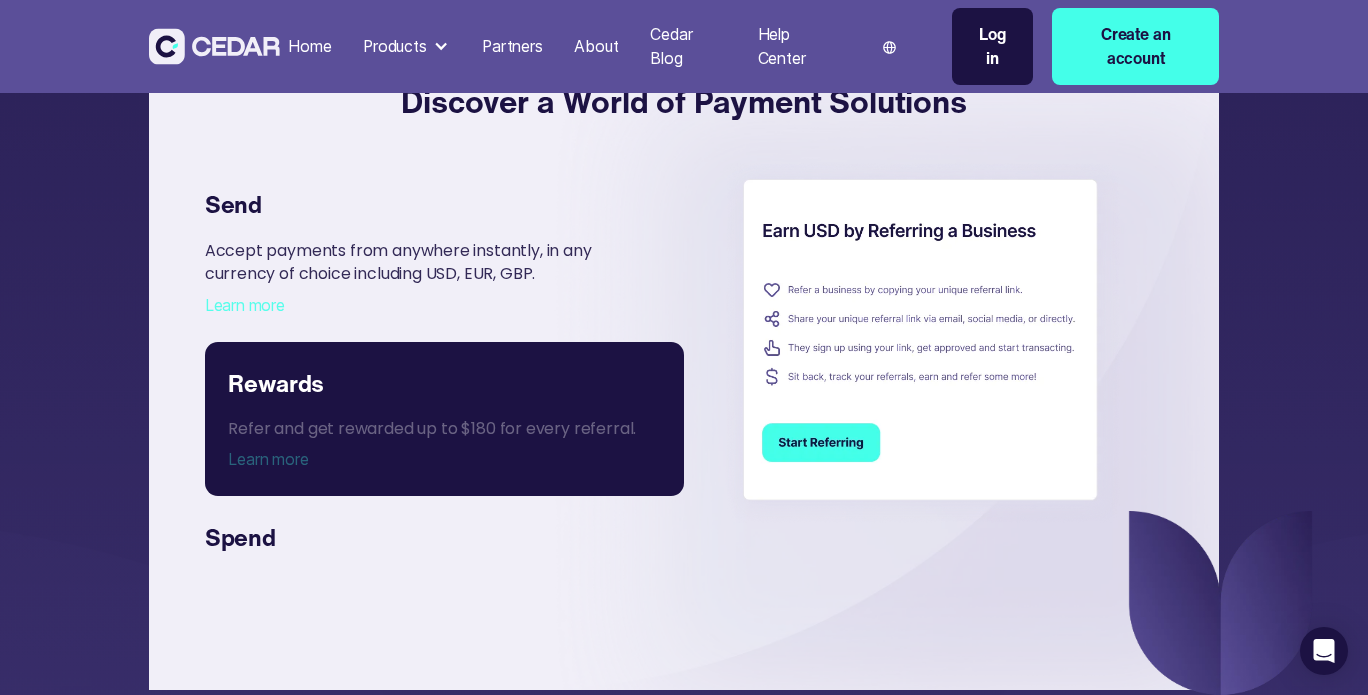 click on "Rewards" at bounding box center [444, 384] 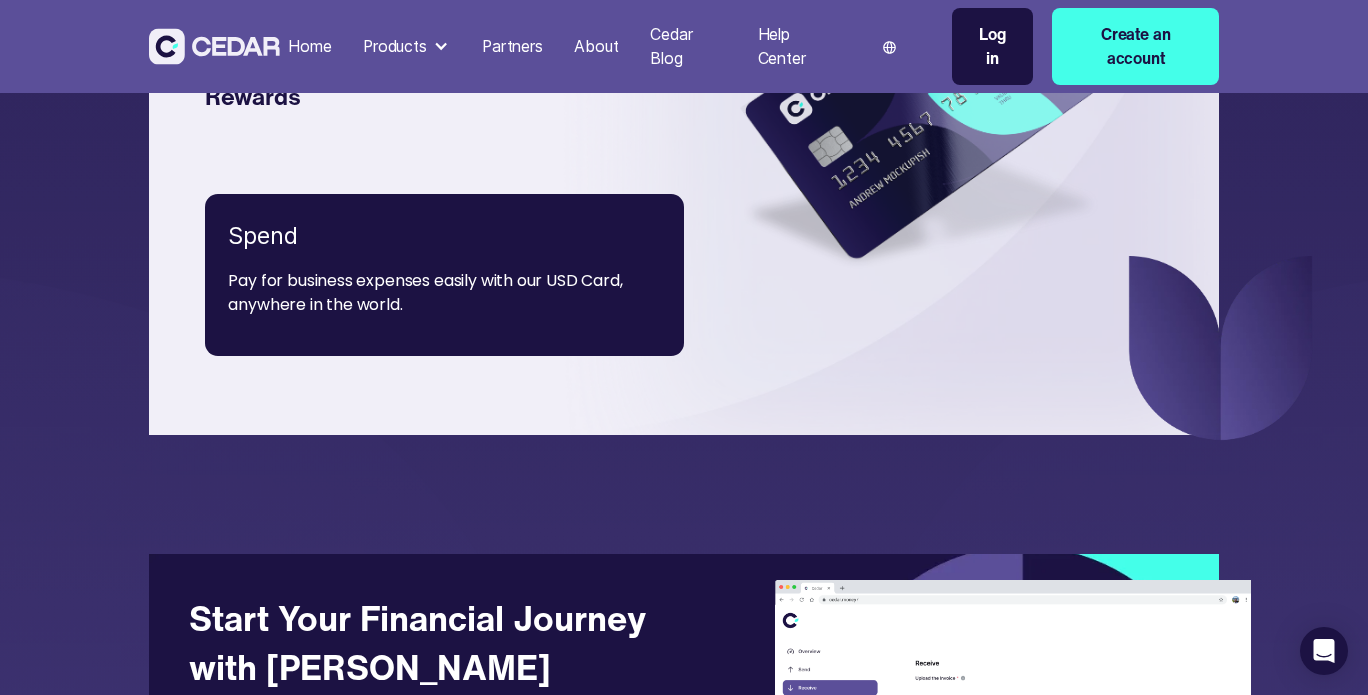 scroll, scrollTop: 3765, scrollLeft: 0, axis: vertical 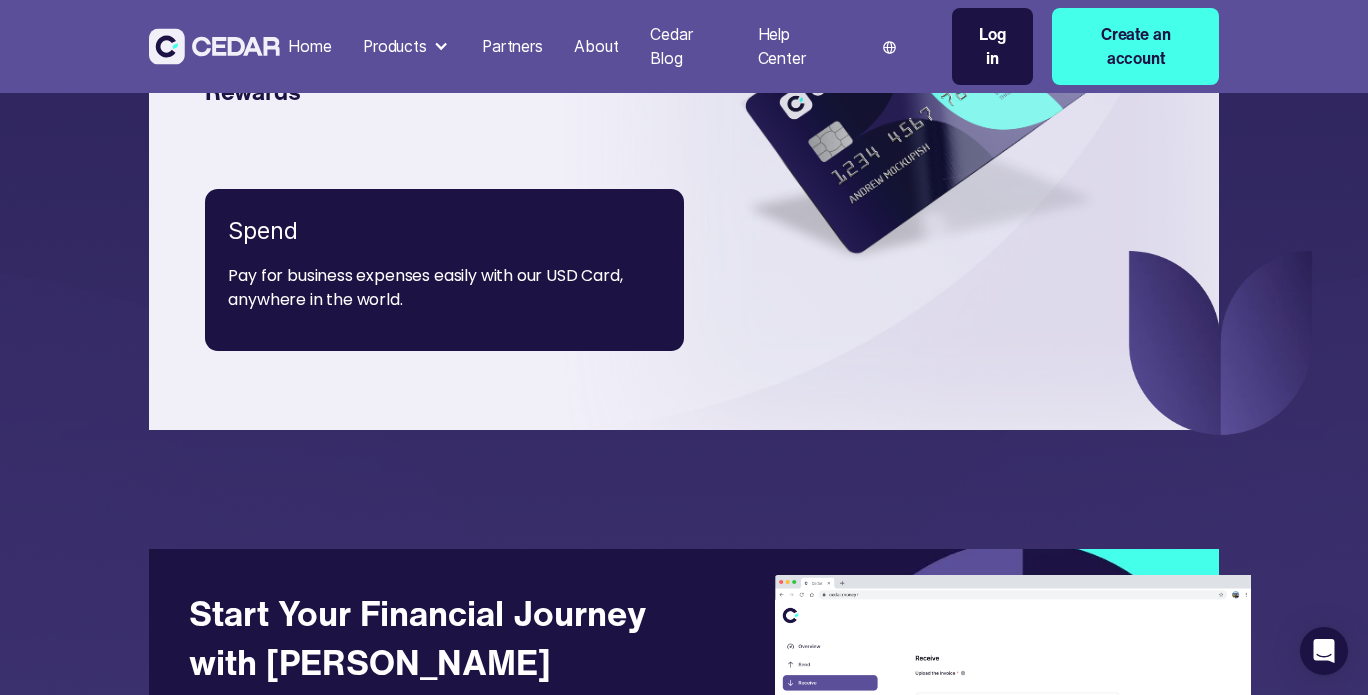click on "Pay for business expenses easily with our USD Card, anywhere in the world." at bounding box center (456, 287) 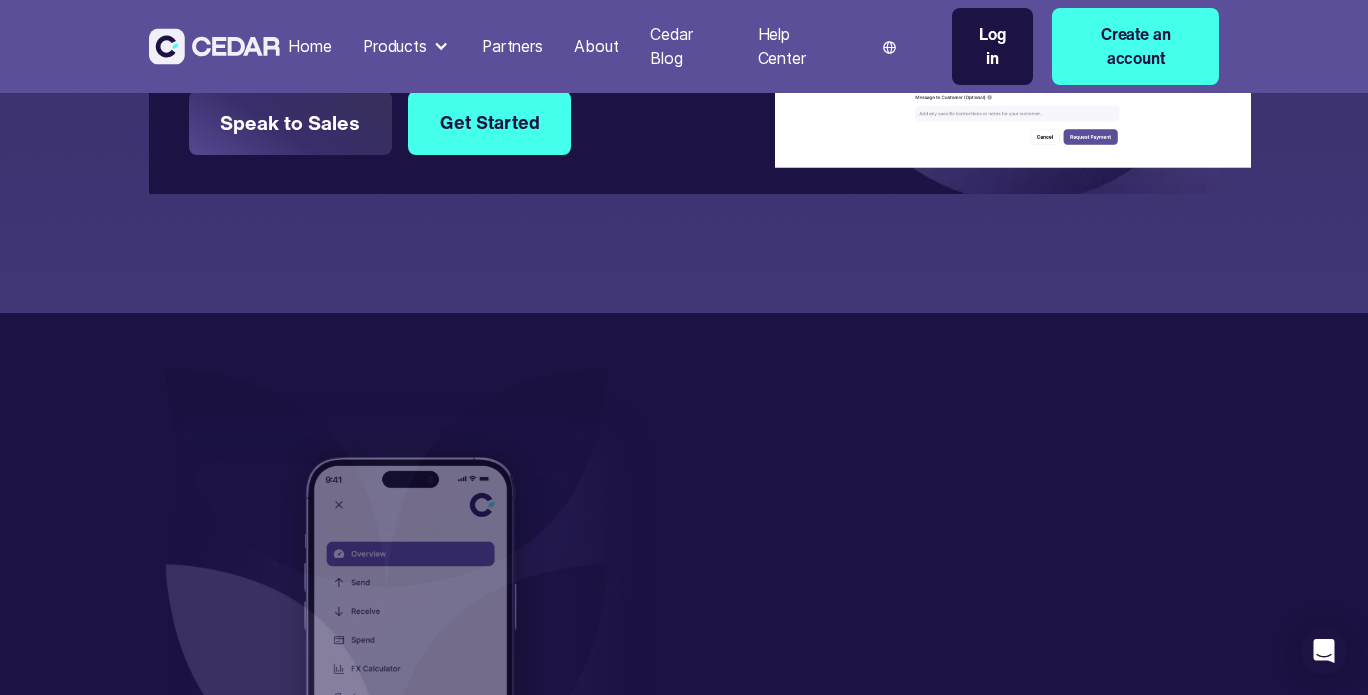 scroll, scrollTop: 4586, scrollLeft: 0, axis: vertical 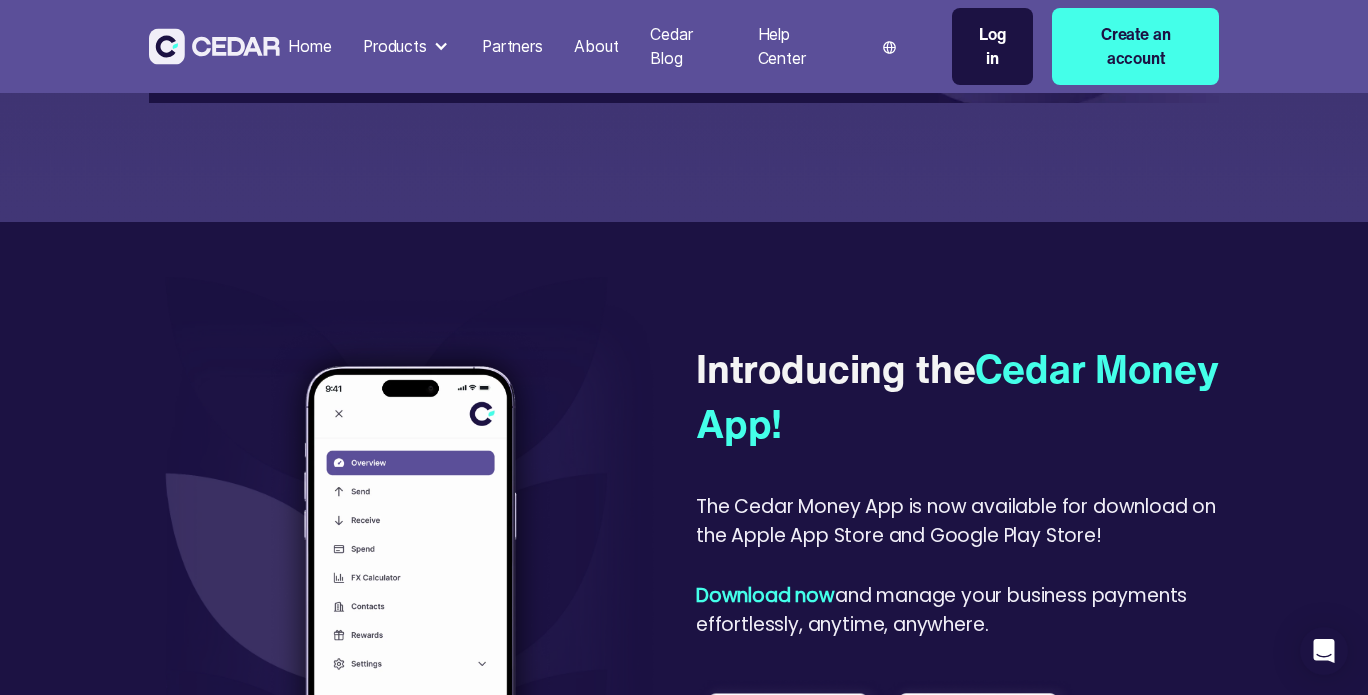click on "Products" at bounding box center [406, 47] 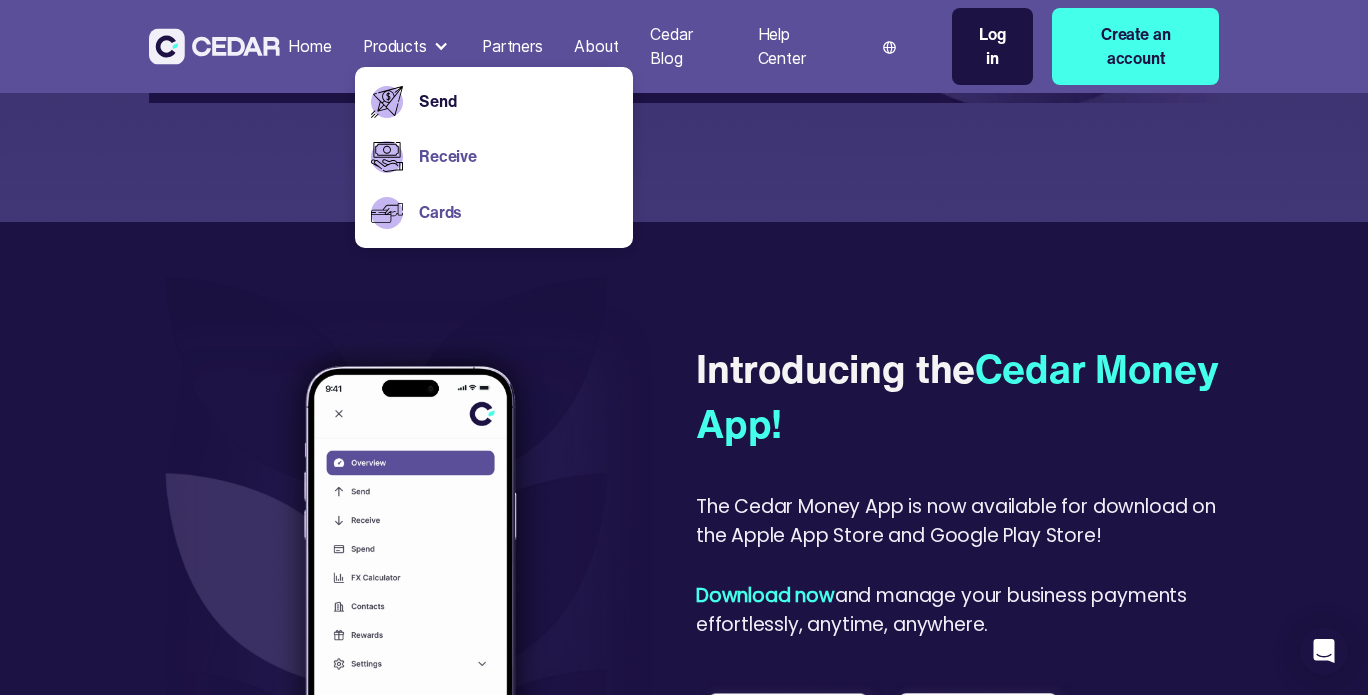 click on "Cards" at bounding box center [518, 213] 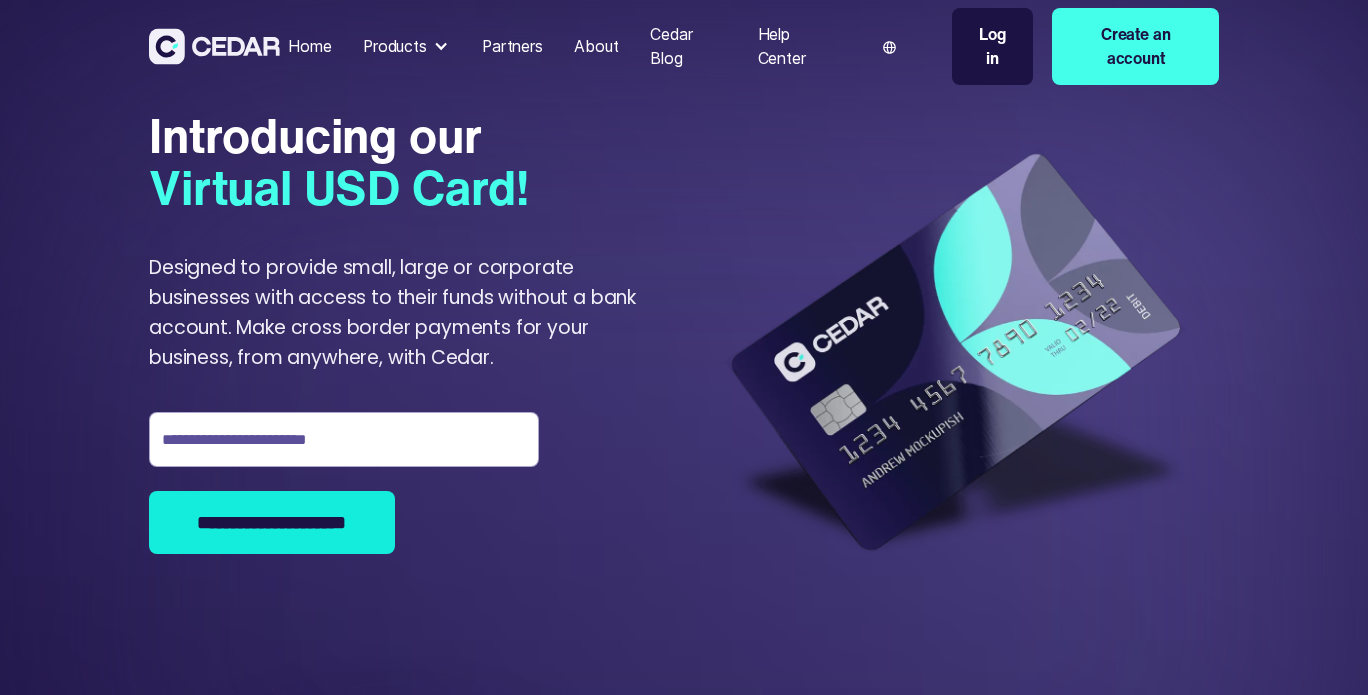 scroll, scrollTop: 0, scrollLeft: 0, axis: both 